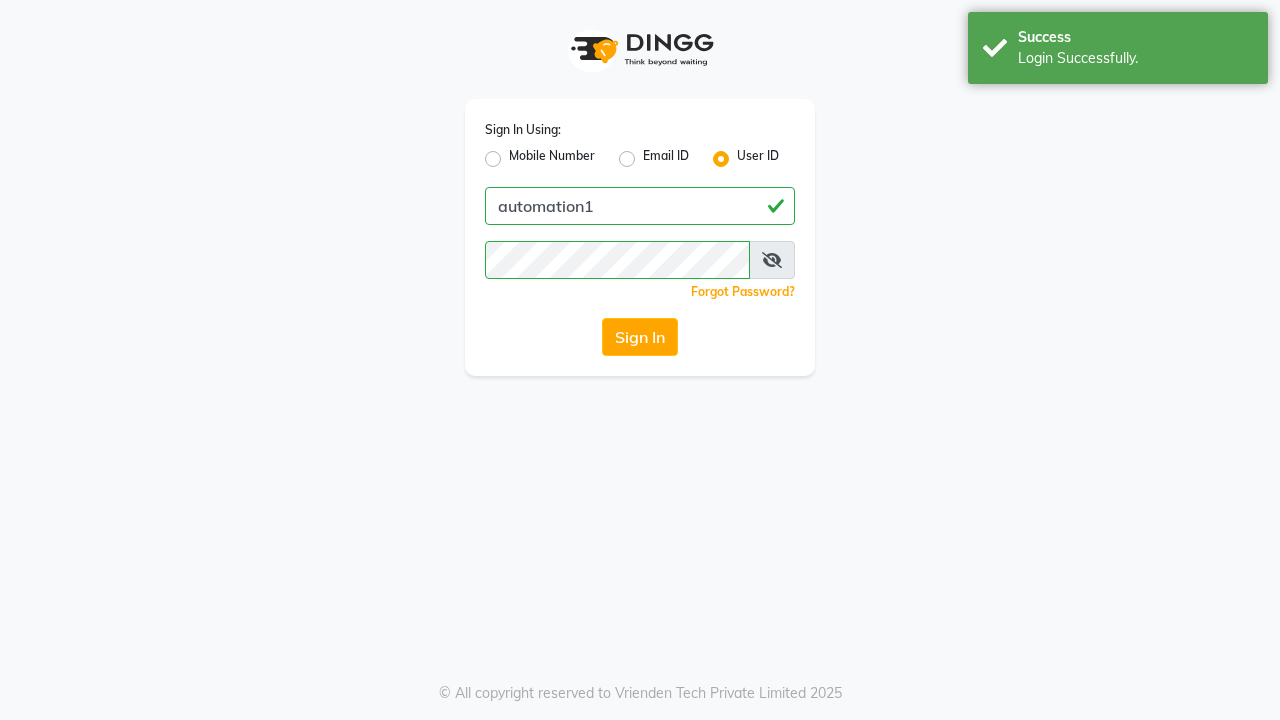 scroll, scrollTop: 0, scrollLeft: 0, axis: both 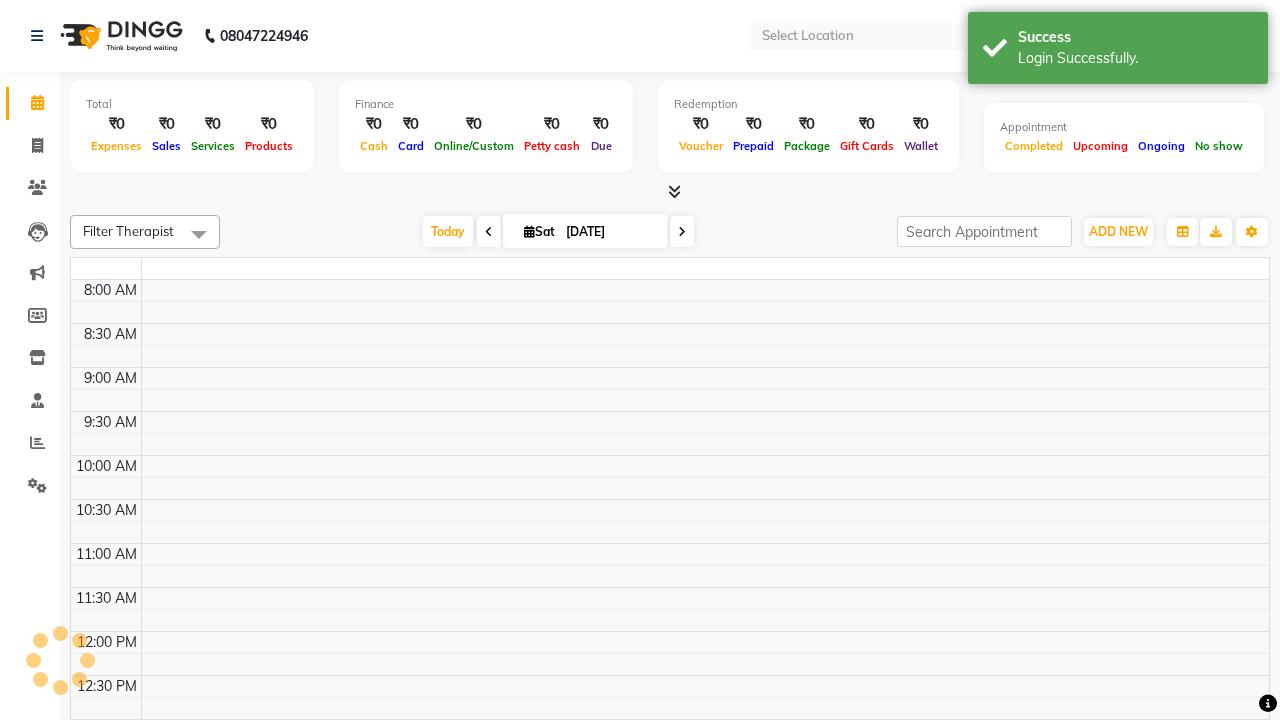 select on "en" 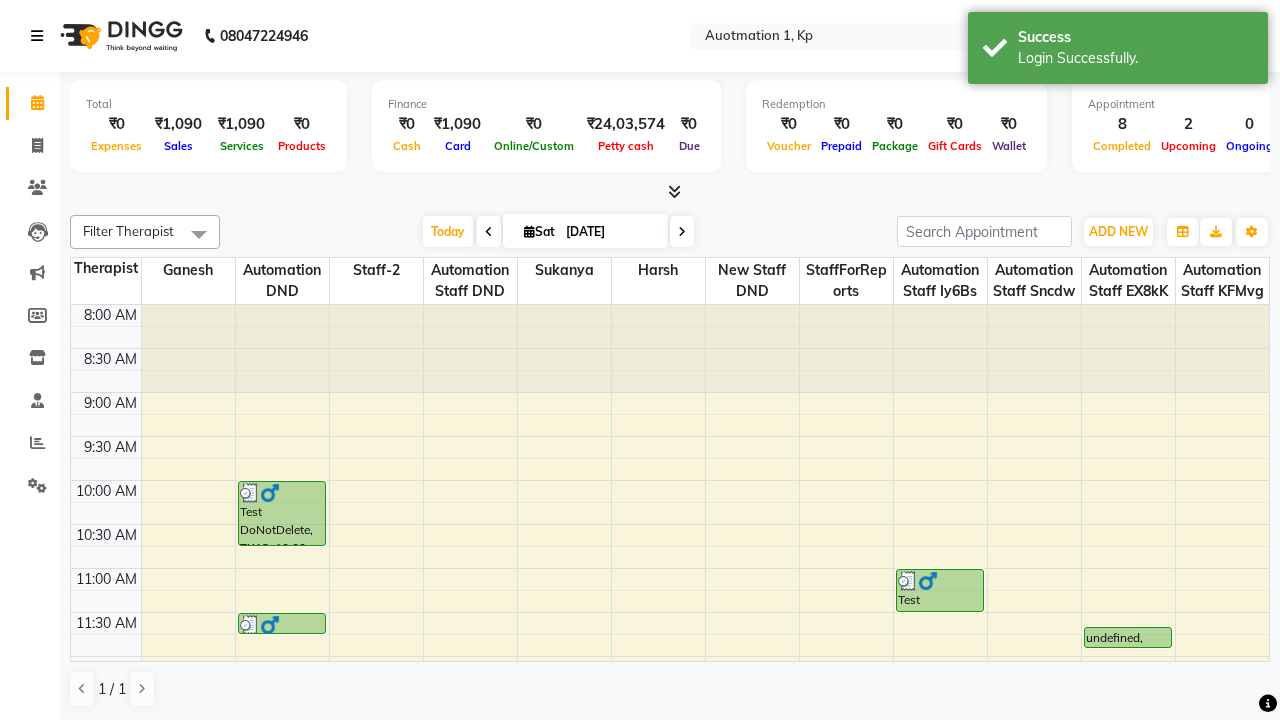 click at bounding box center (37, 36) 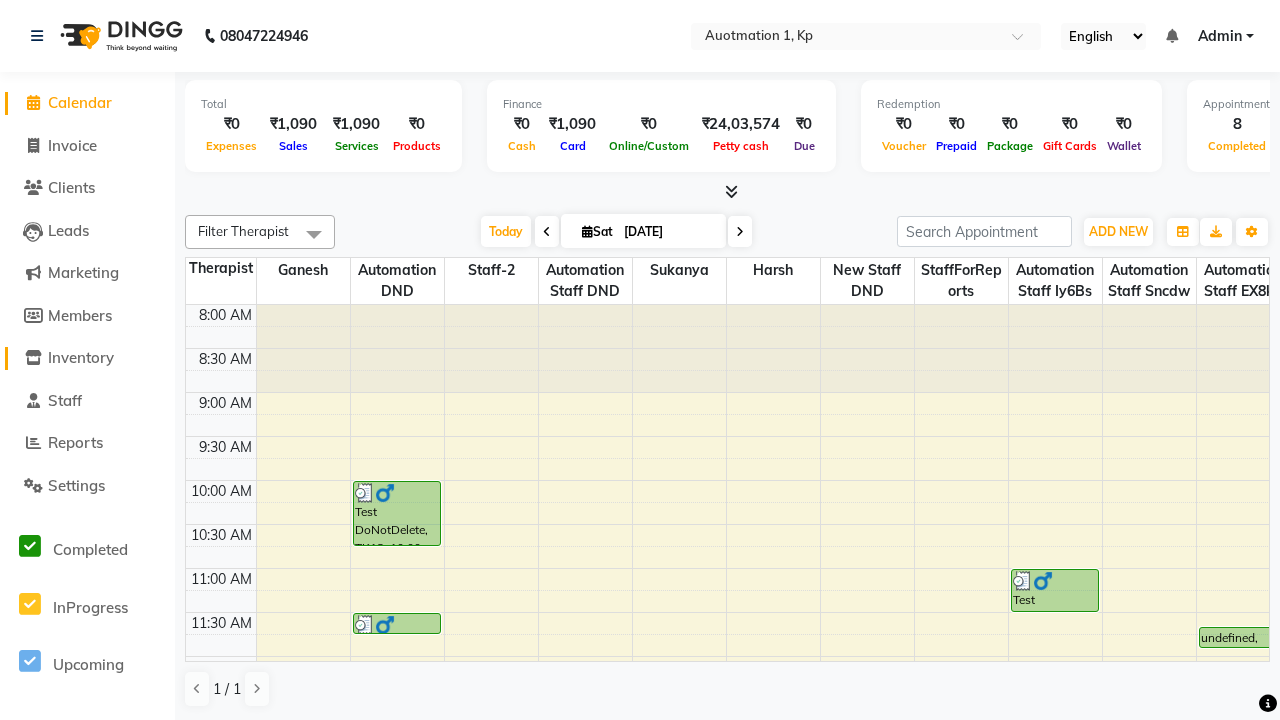 click on "Inventory" 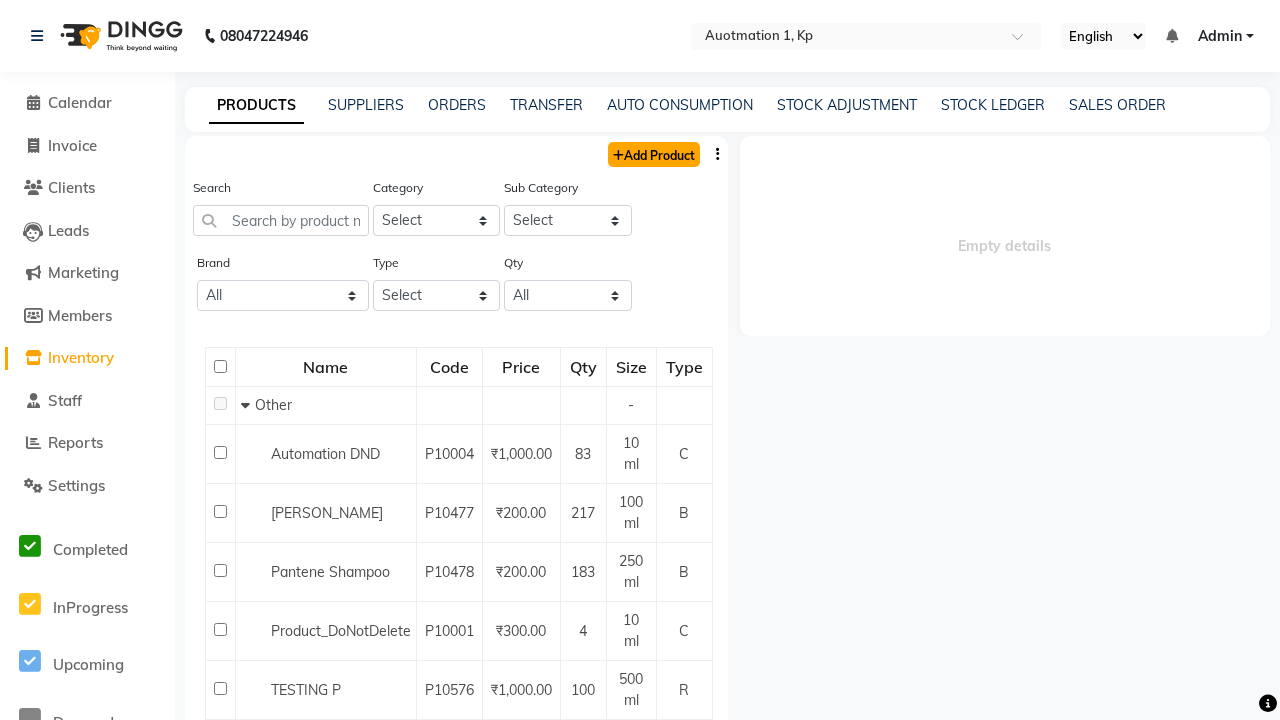 click on "Add Product" 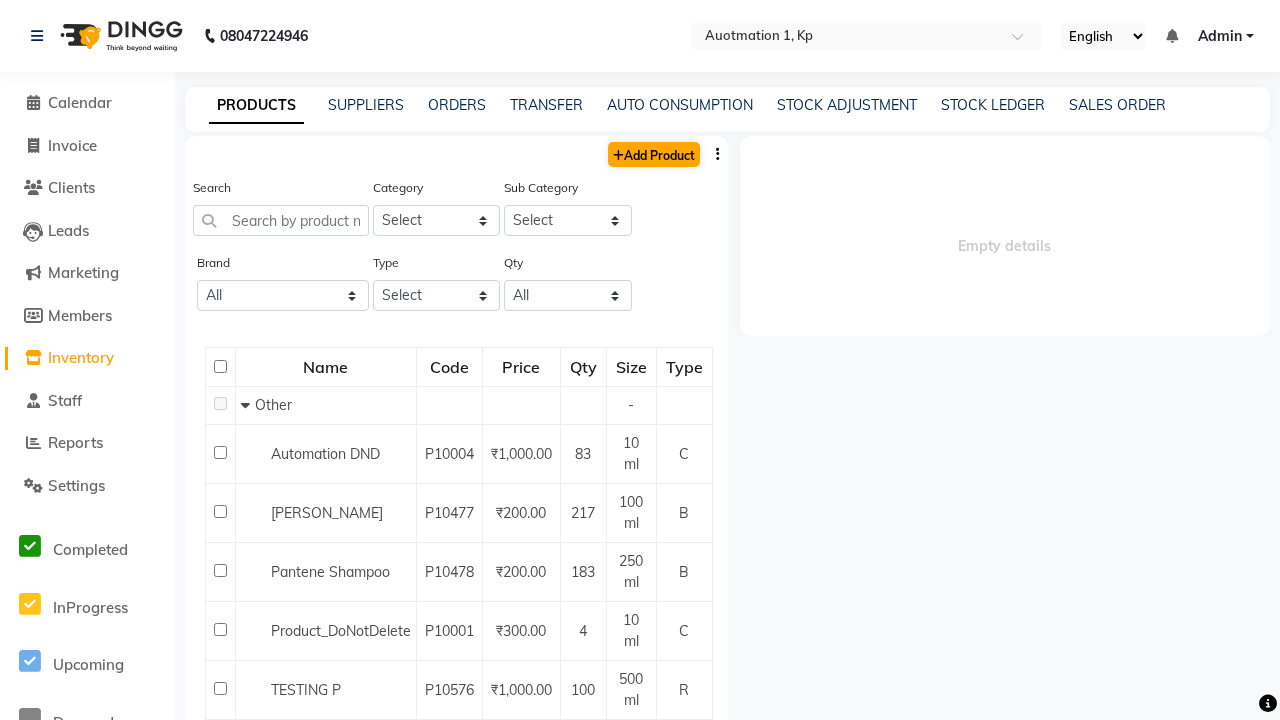 select on "true" 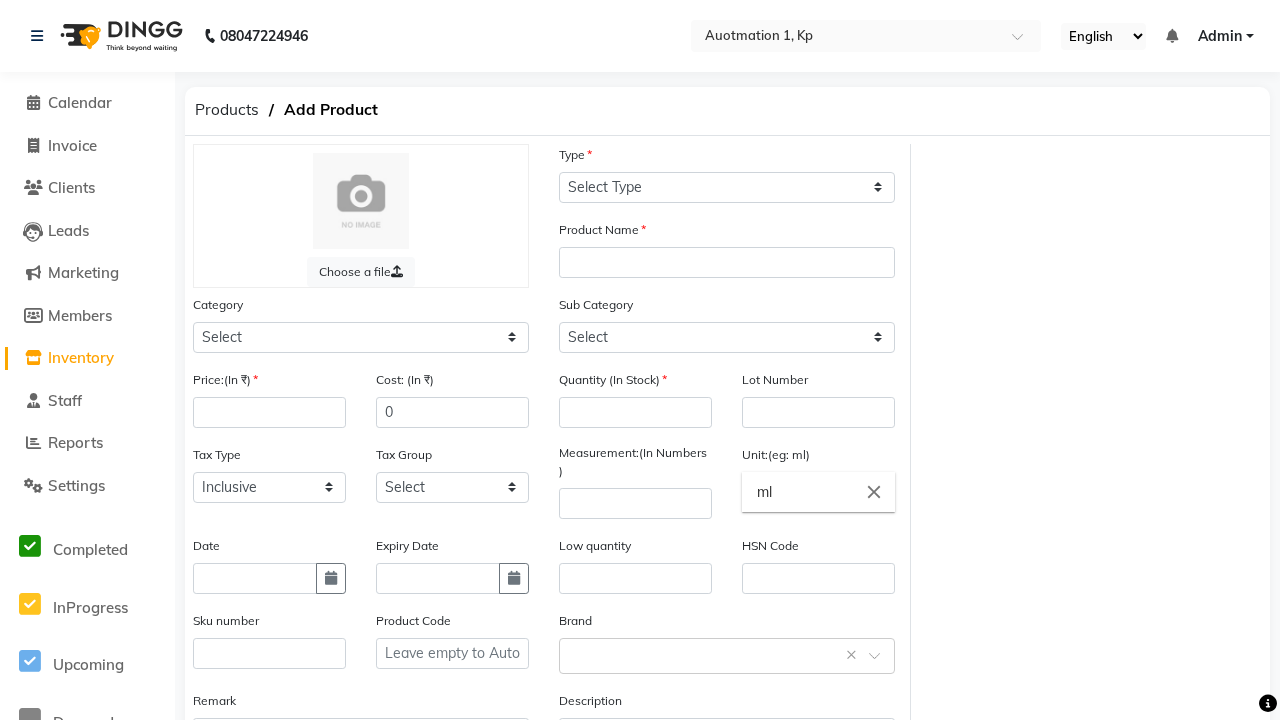 select on "C" 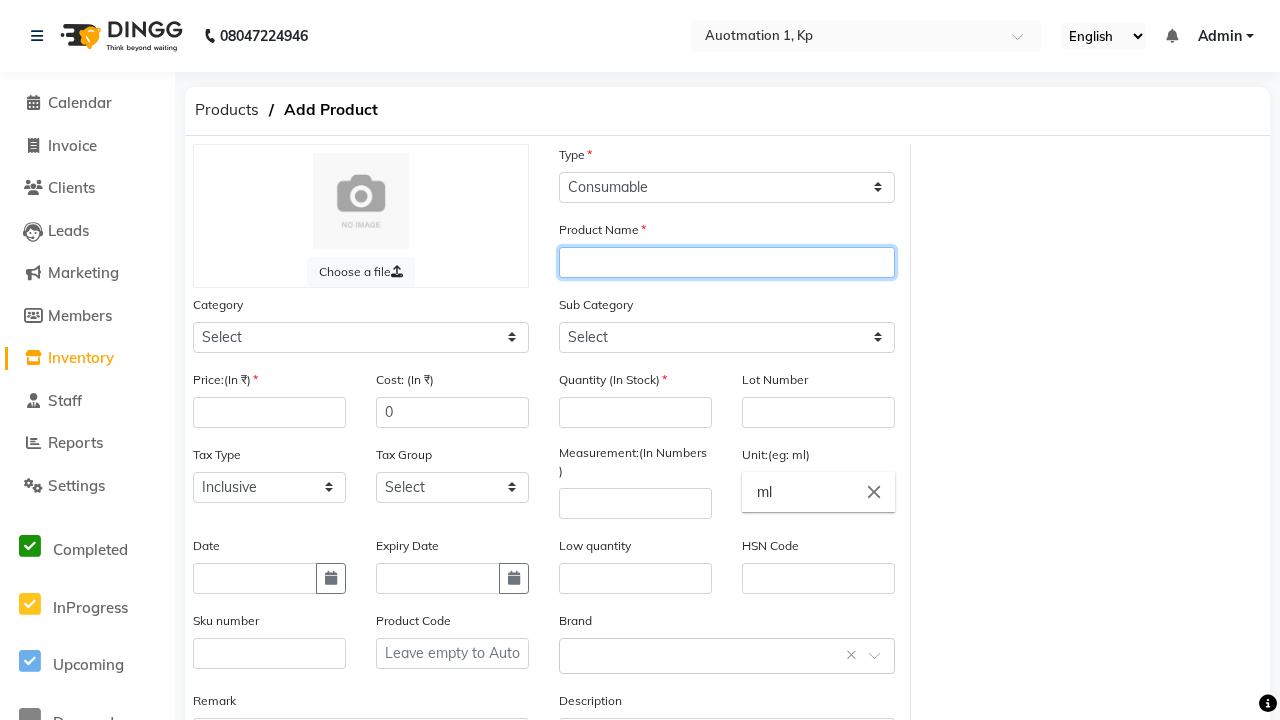 type on "Automation Product Qrxt7" 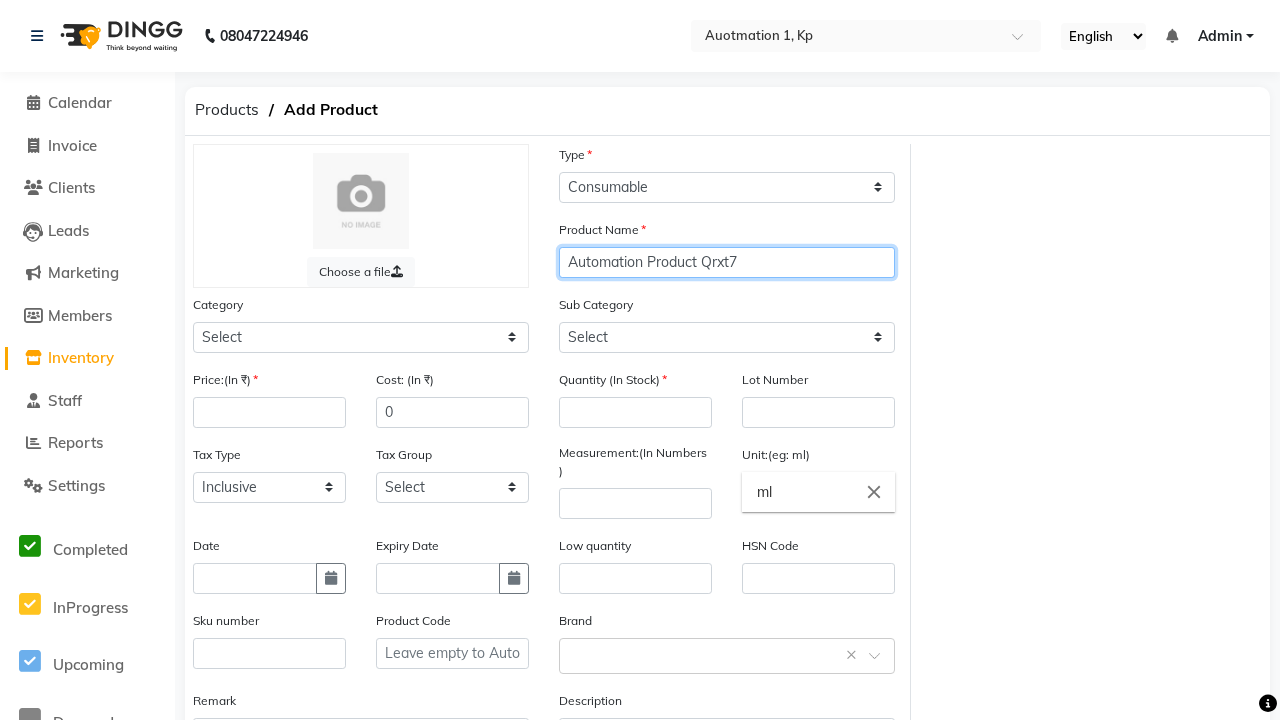 select on "44502000" 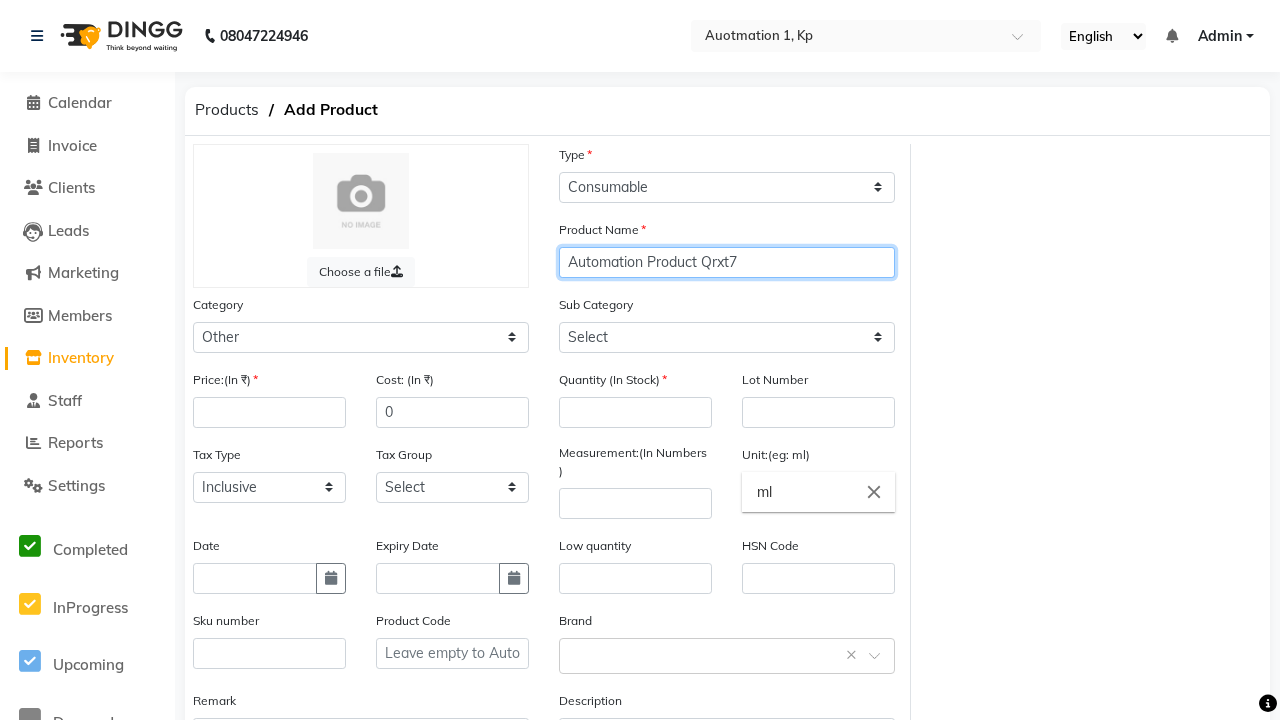 select on "44502001" 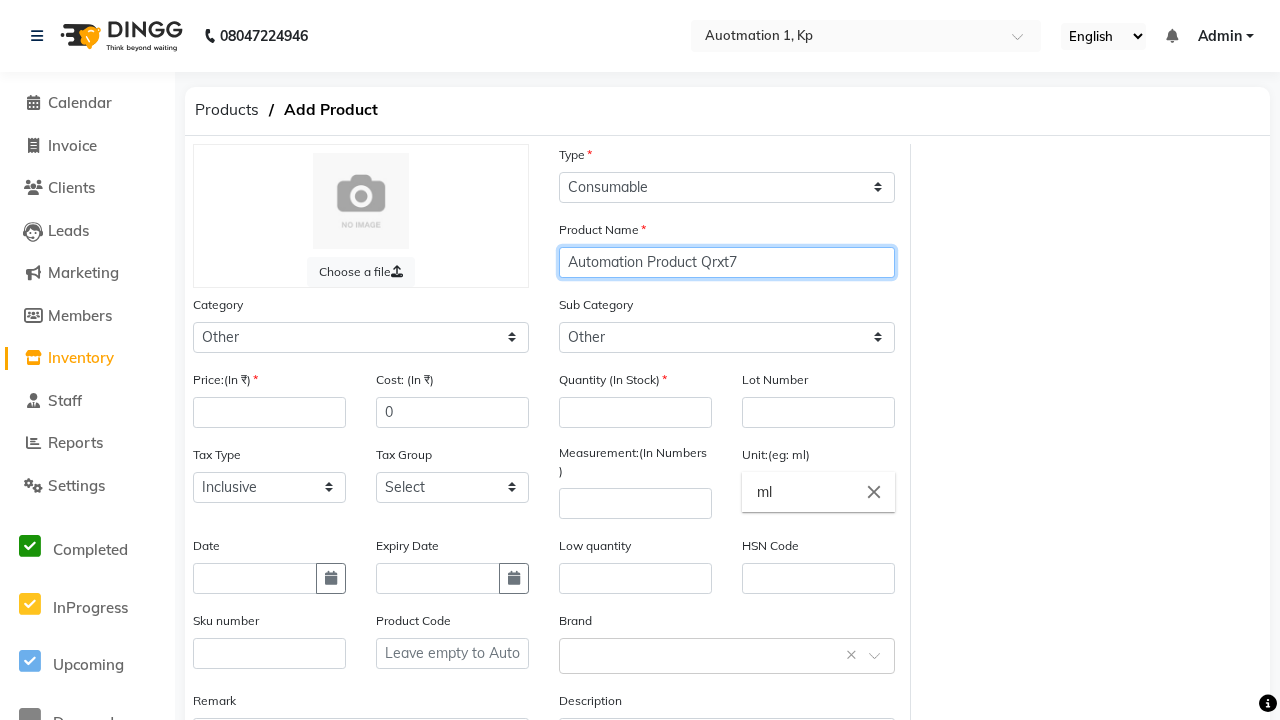 type on "Automation Product Qrxt7" 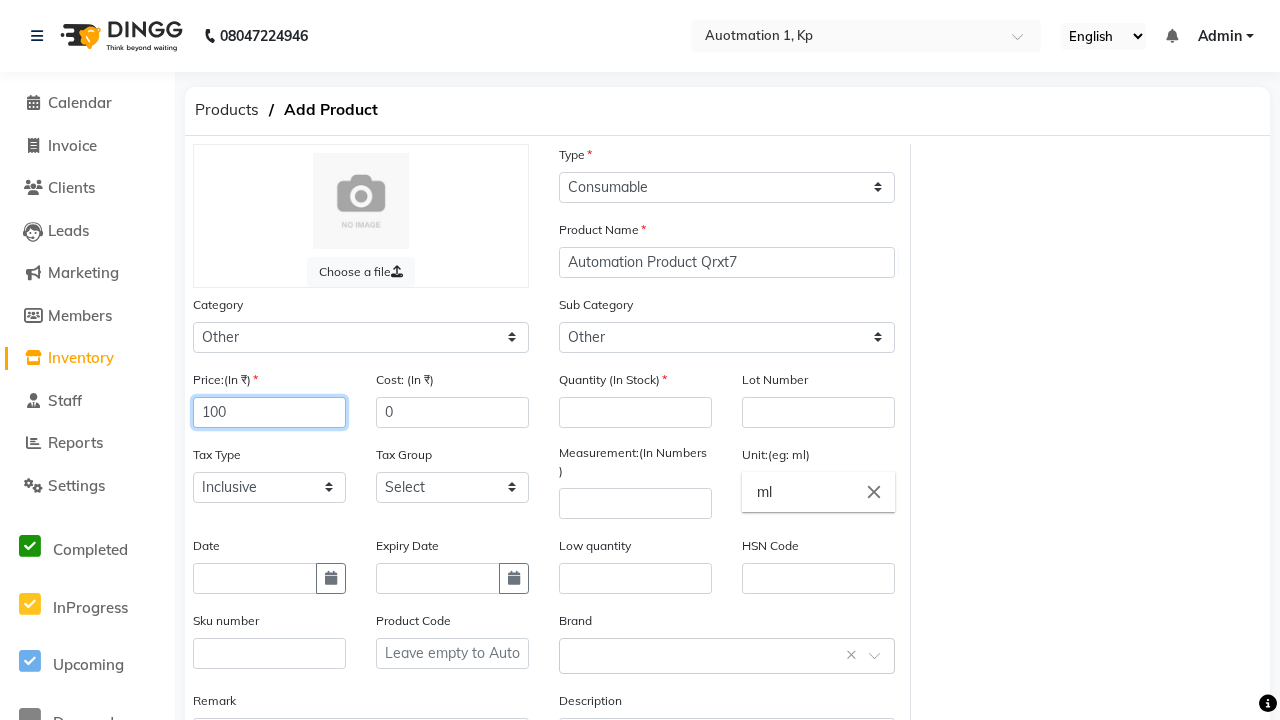 type on "100" 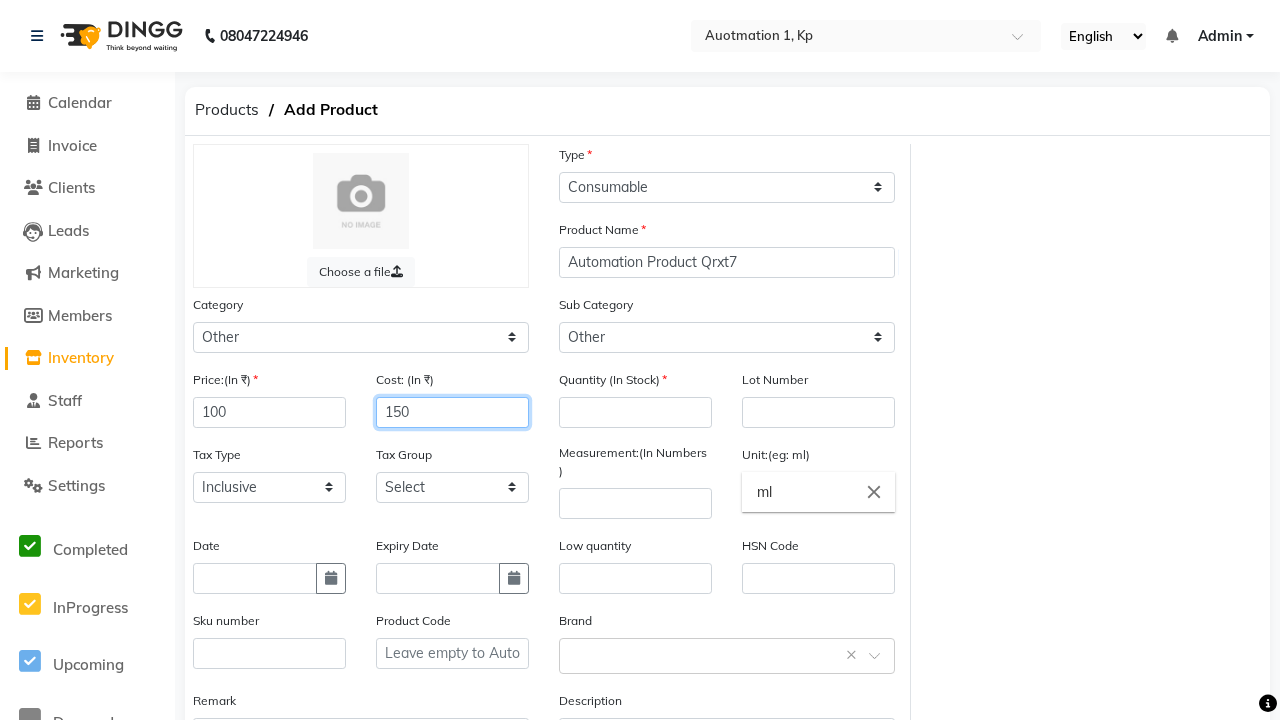 type on "150" 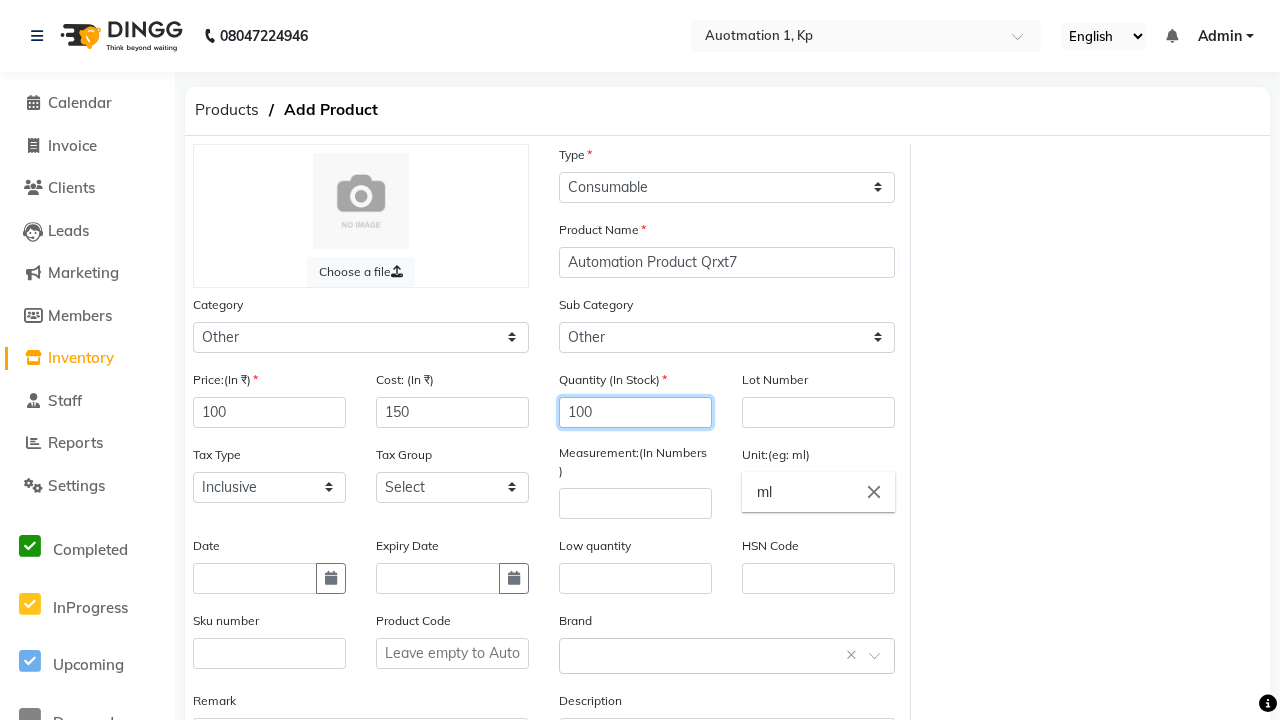 type on "100" 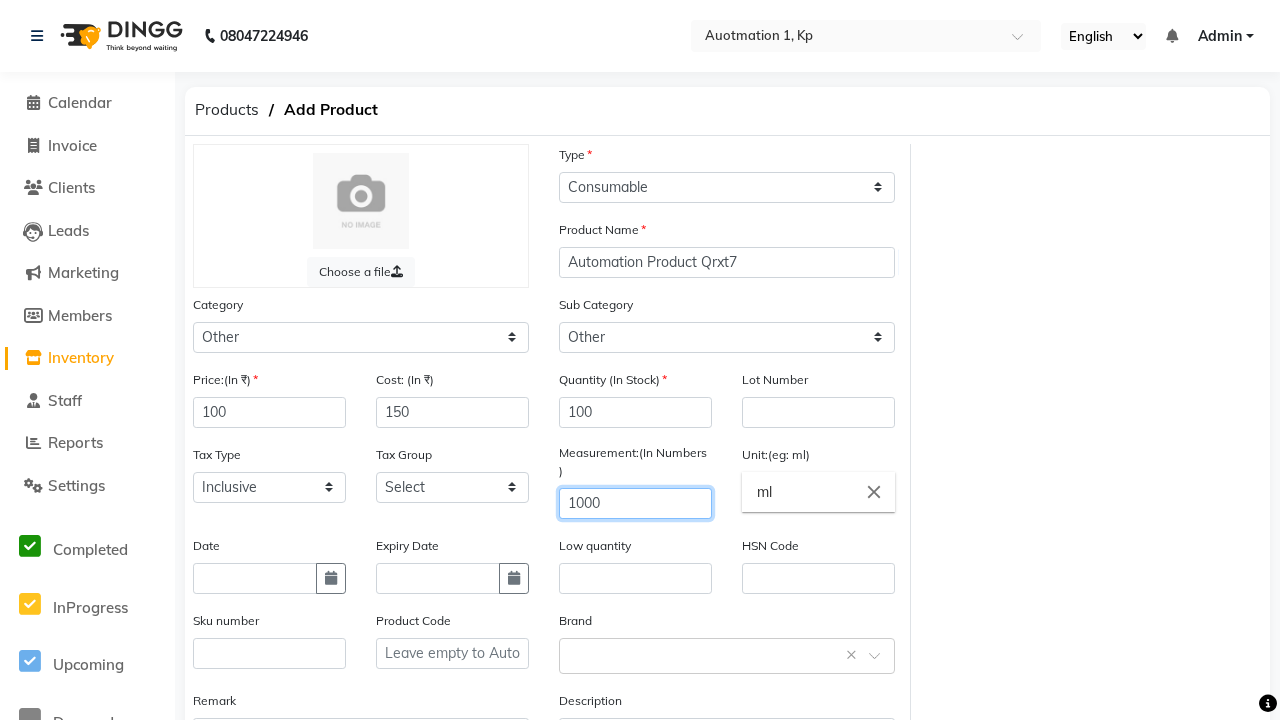 type on "1000" 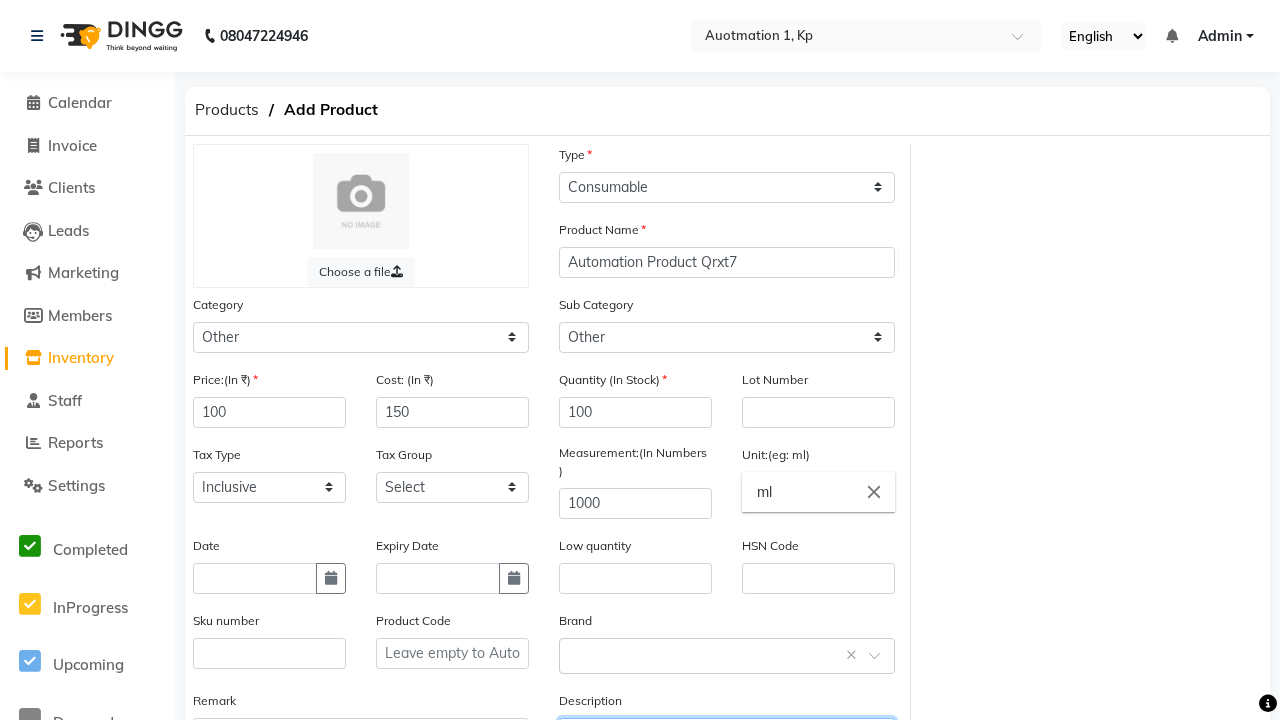 type on "This Product is Created by Automation" 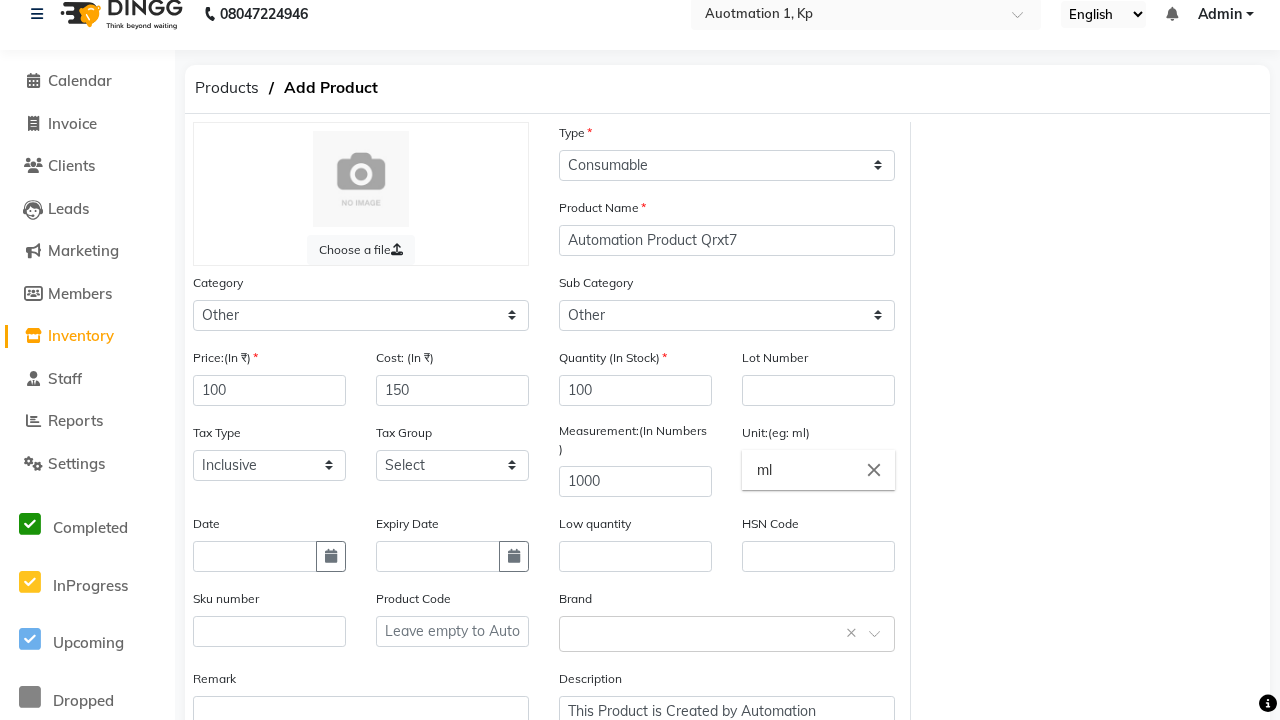click on "Save" 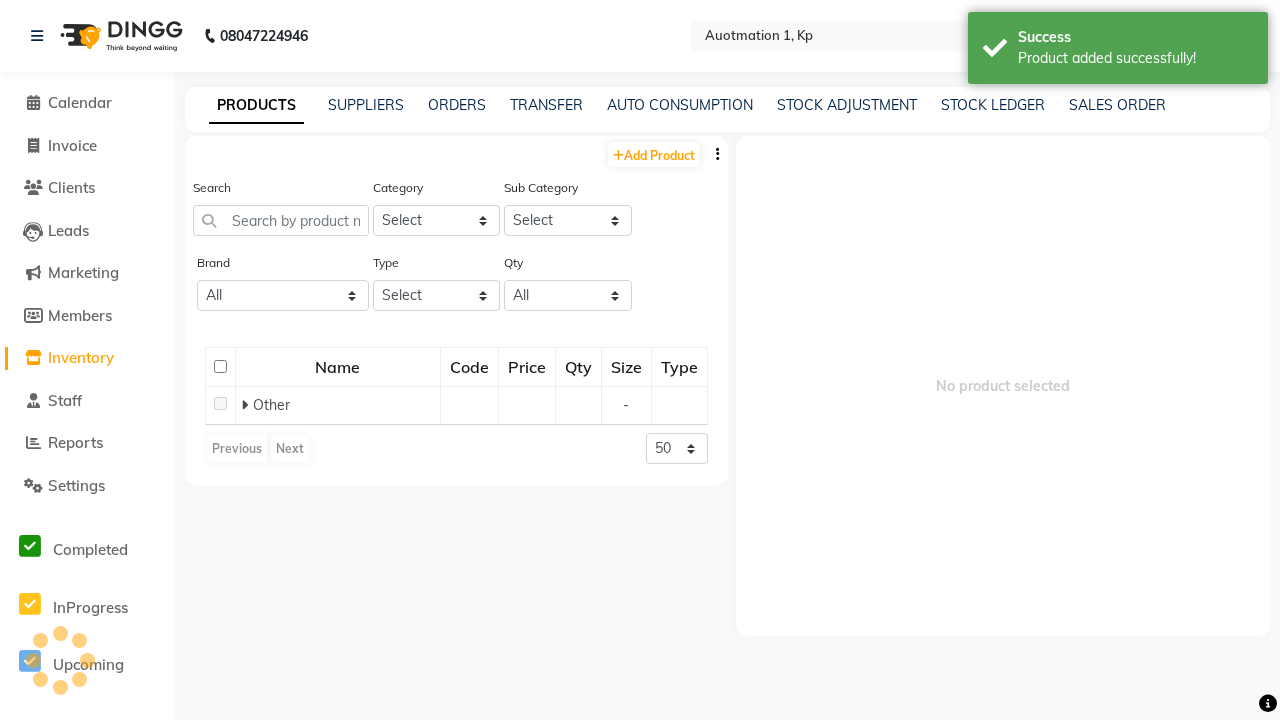 scroll, scrollTop: 0, scrollLeft: 0, axis: both 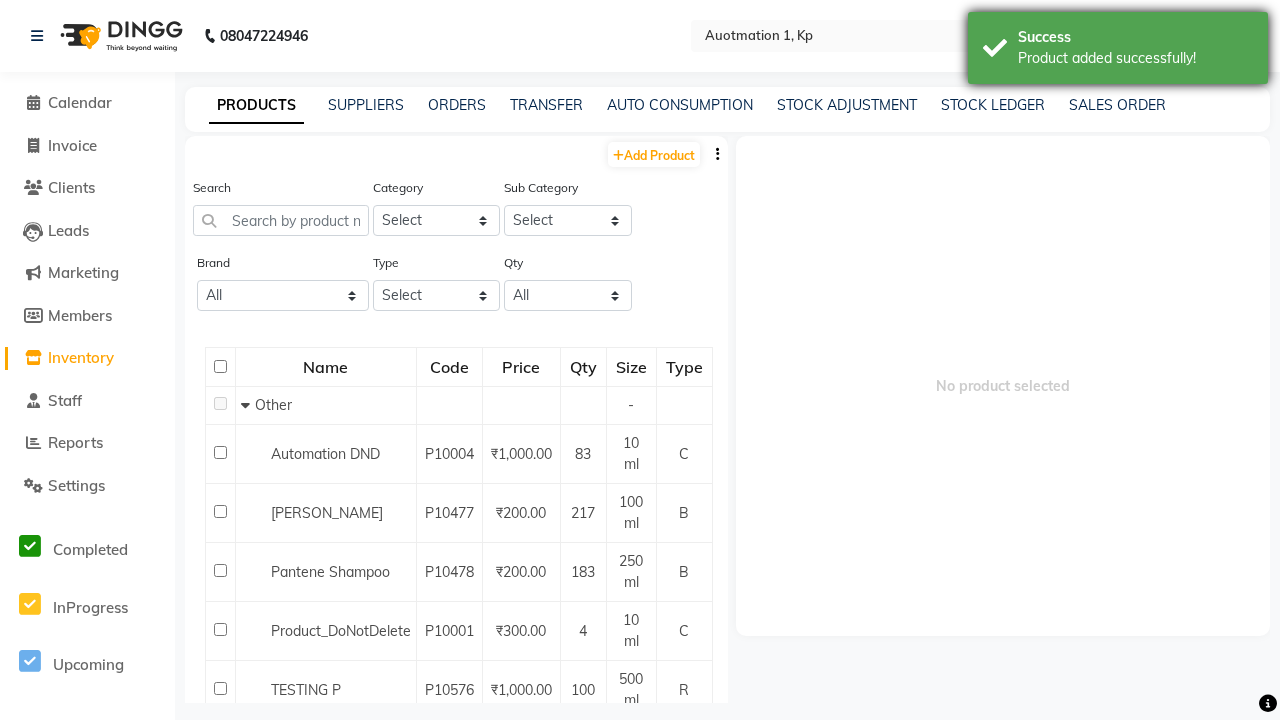 click on "Product added successfully!" at bounding box center (1135, 58) 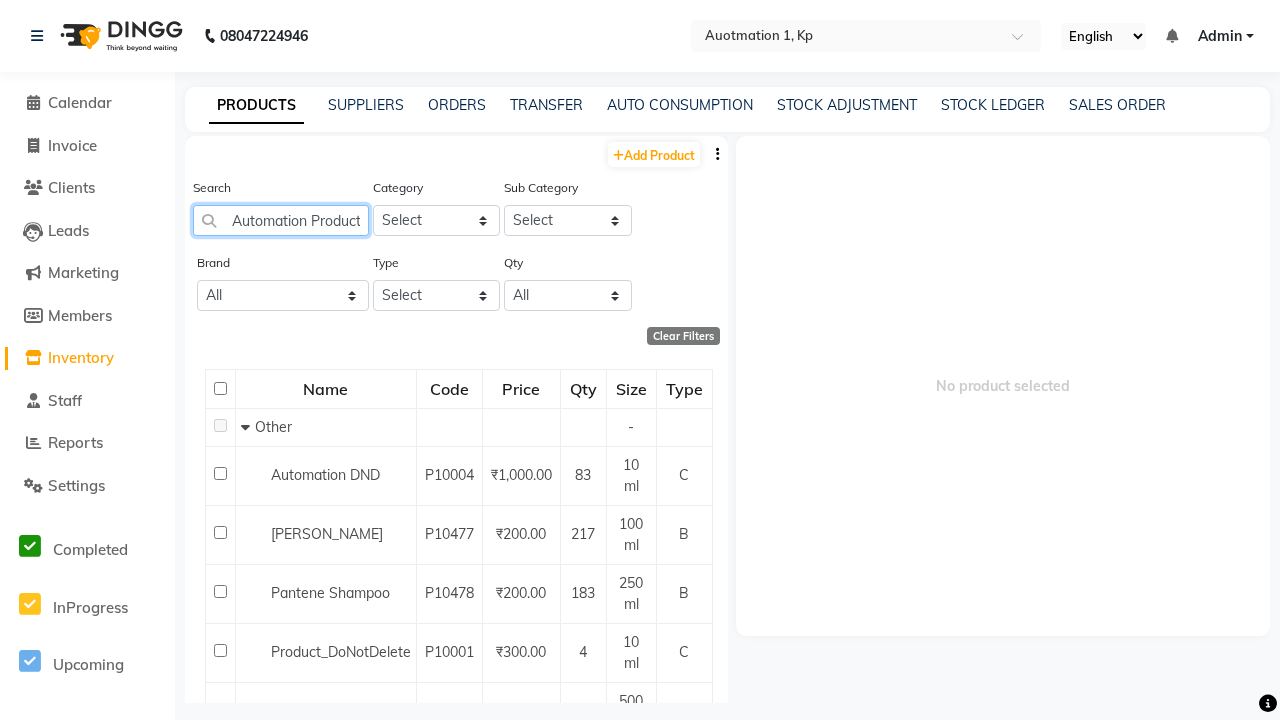 type on "Automation Product Qrxt7" 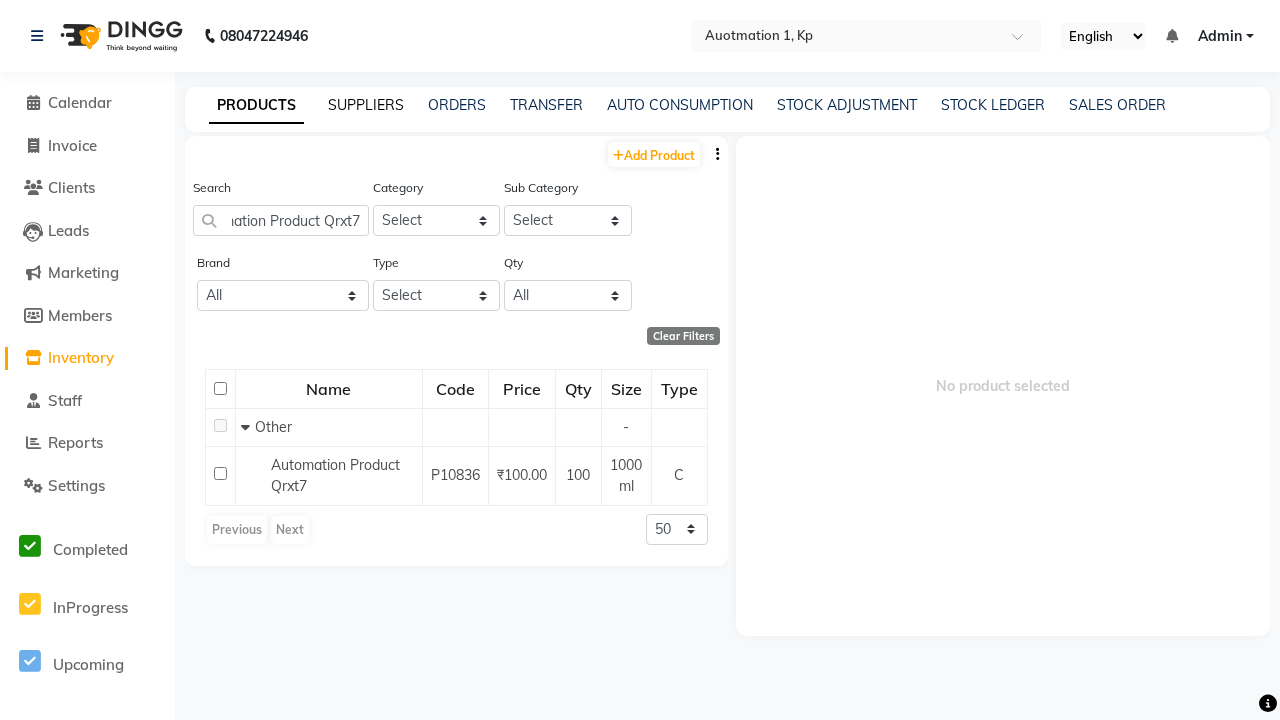 click on "SUPPLIERS" 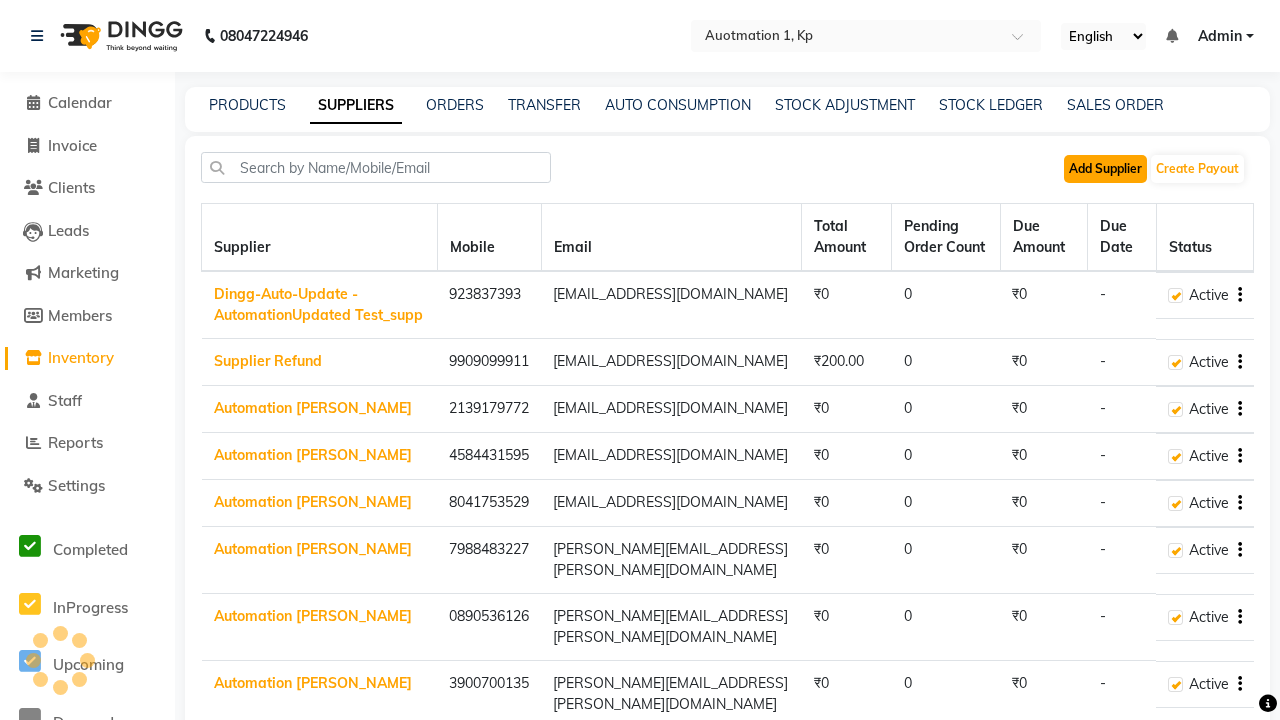 click on "Add Supplier" 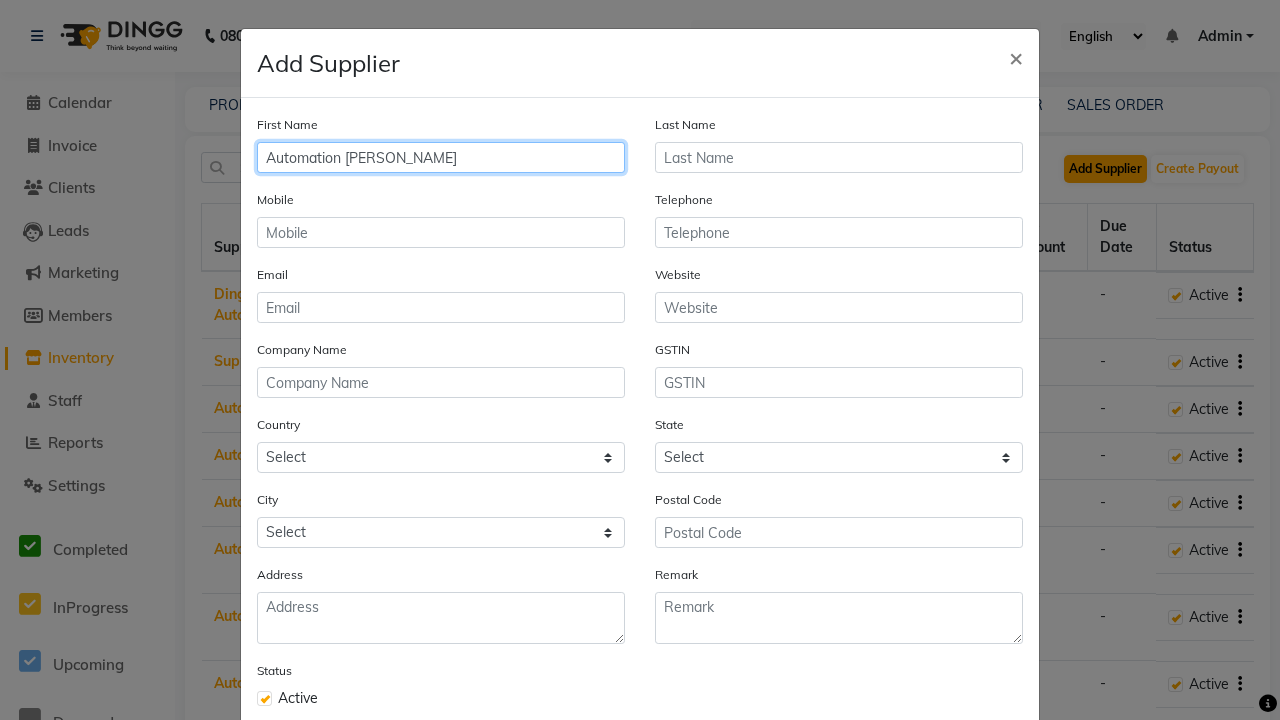 type on "Automation [PERSON_NAME]" 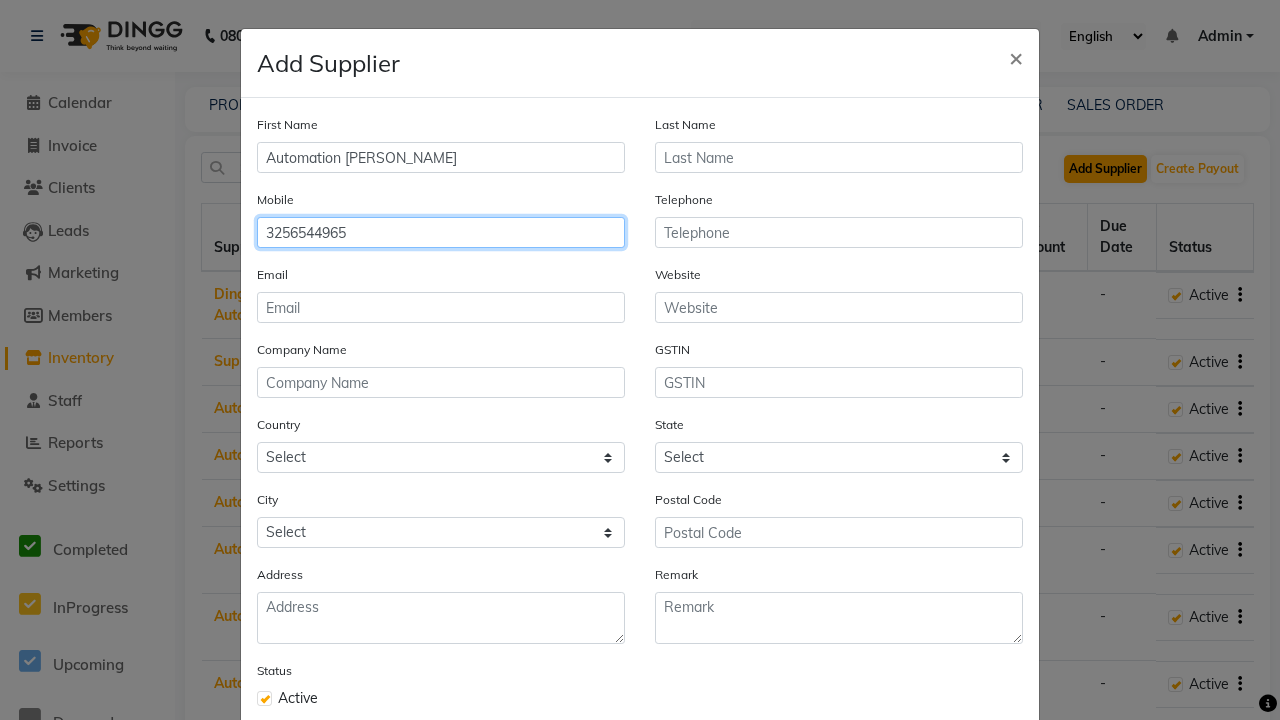 type on "3256544965" 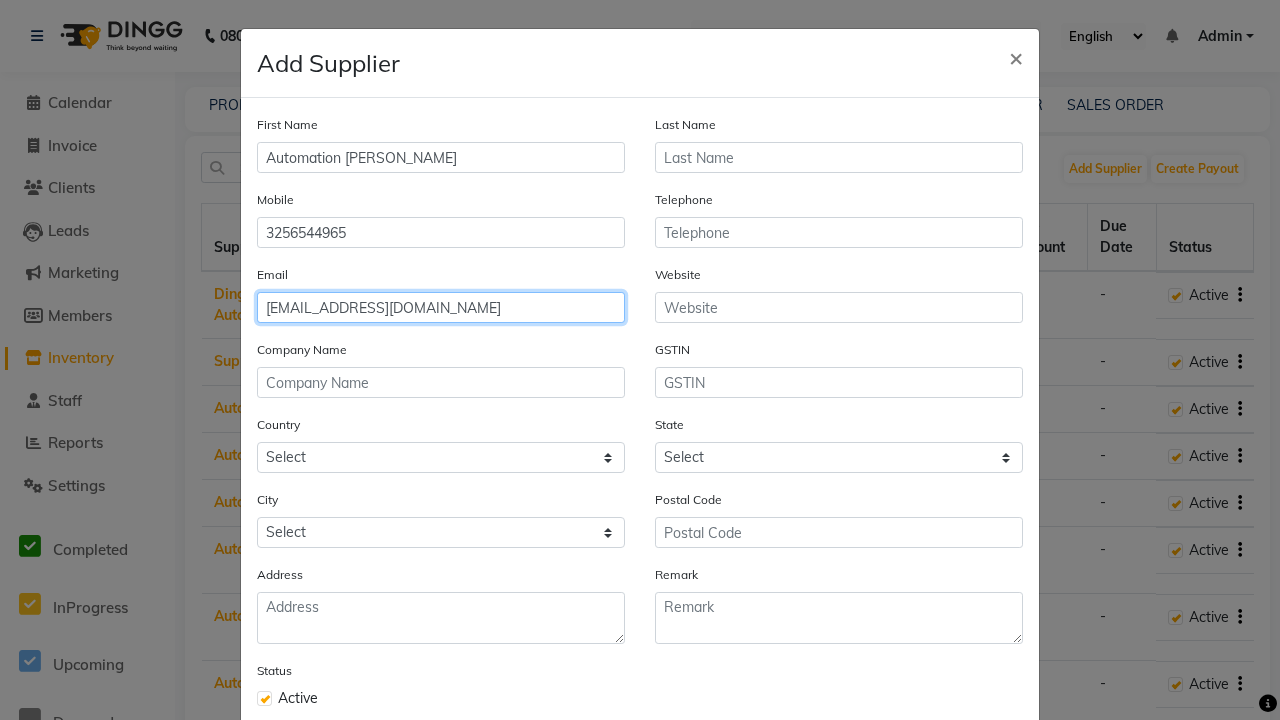 type on "[EMAIL_ADDRESS][DOMAIN_NAME]" 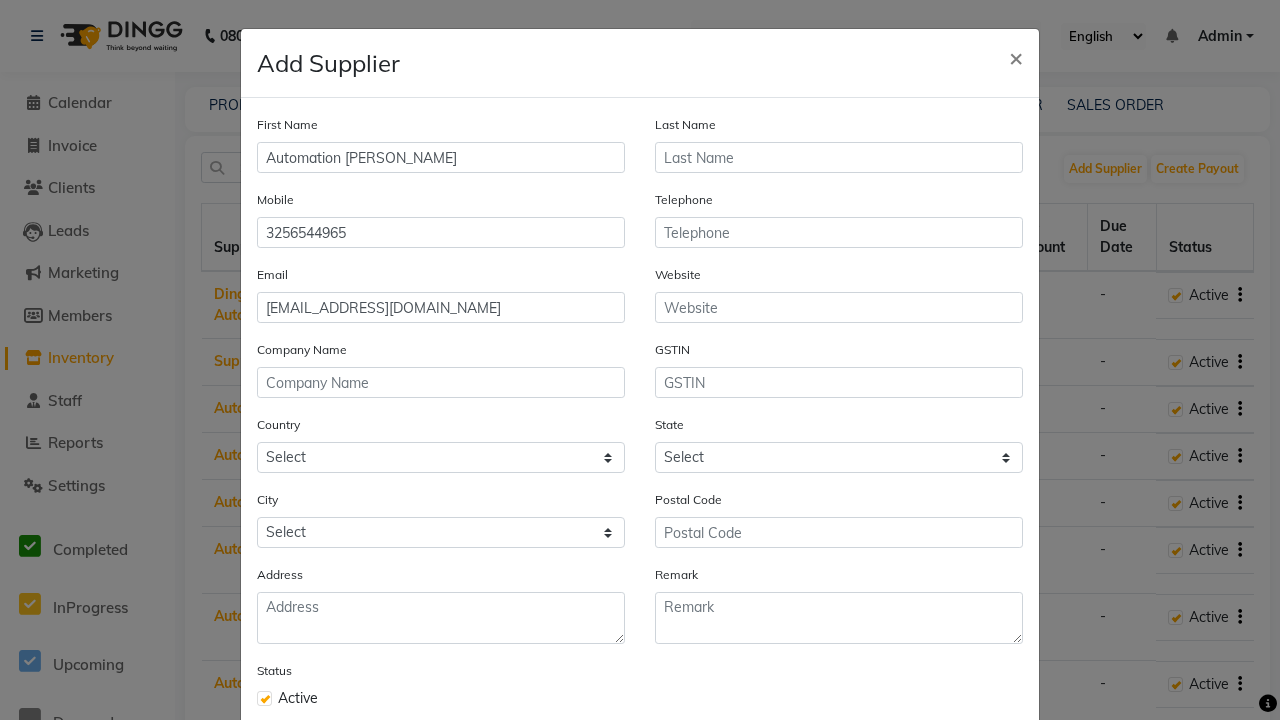 click on "Save" 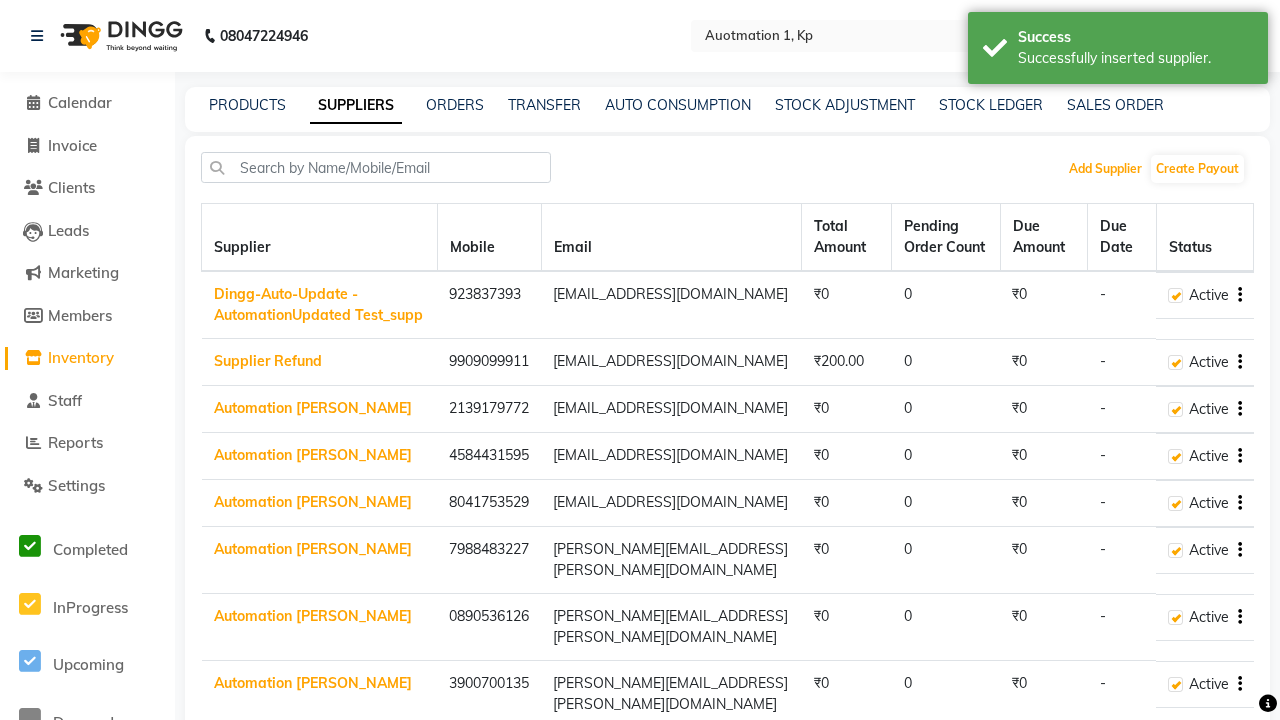 scroll, scrollTop: 63, scrollLeft: 0, axis: vertical 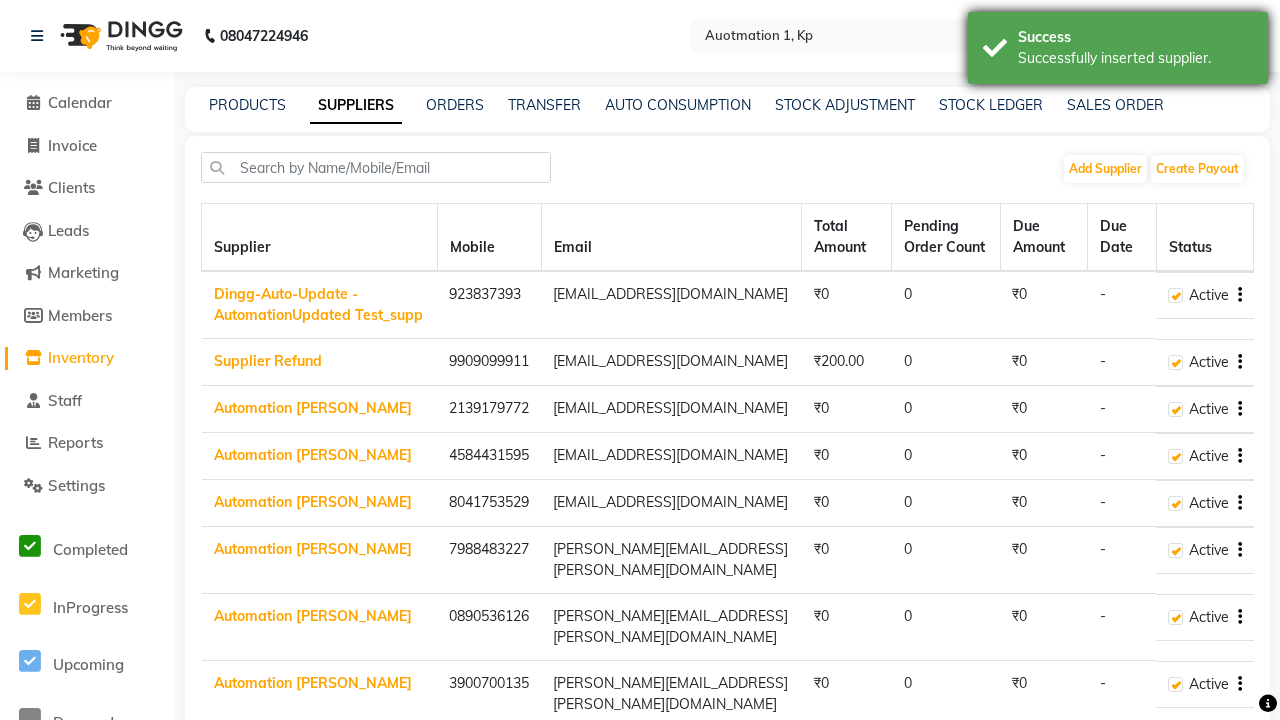 click on "Successfully inserted supplier." at bounding box center (1135, 58) 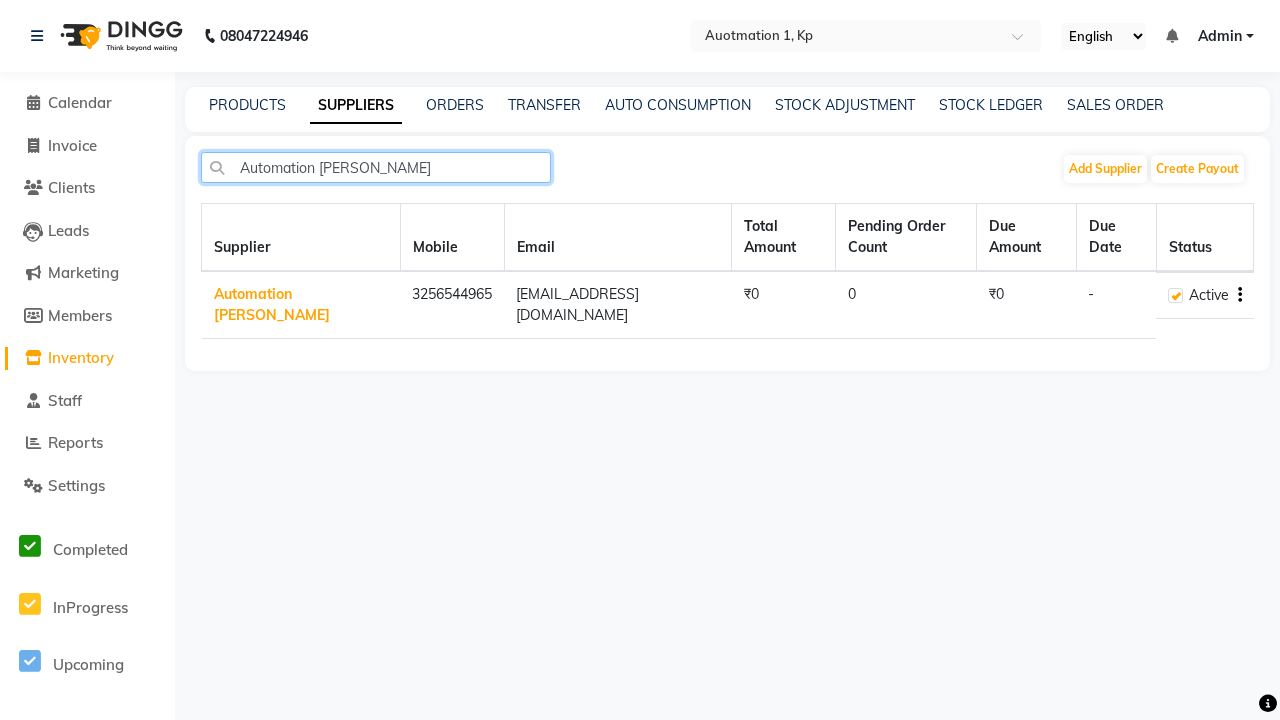 type on "Automation [PERSON_NAME]" 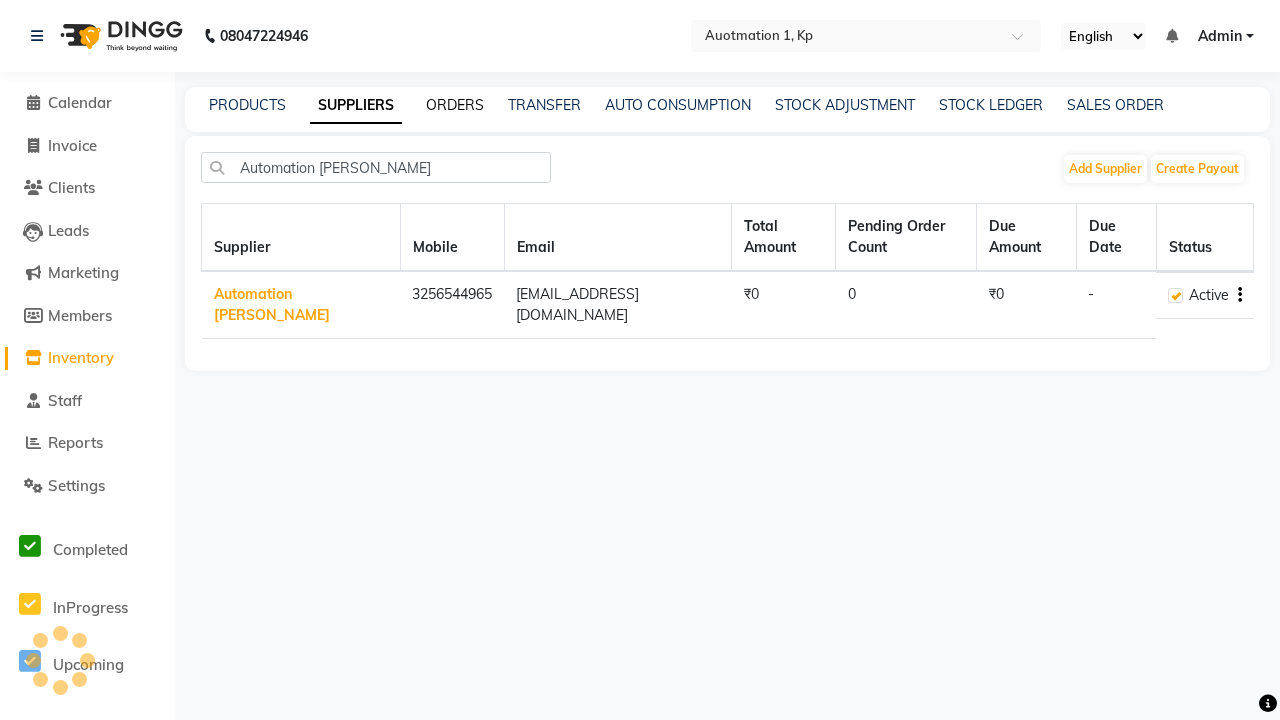 click on "ORDERS" 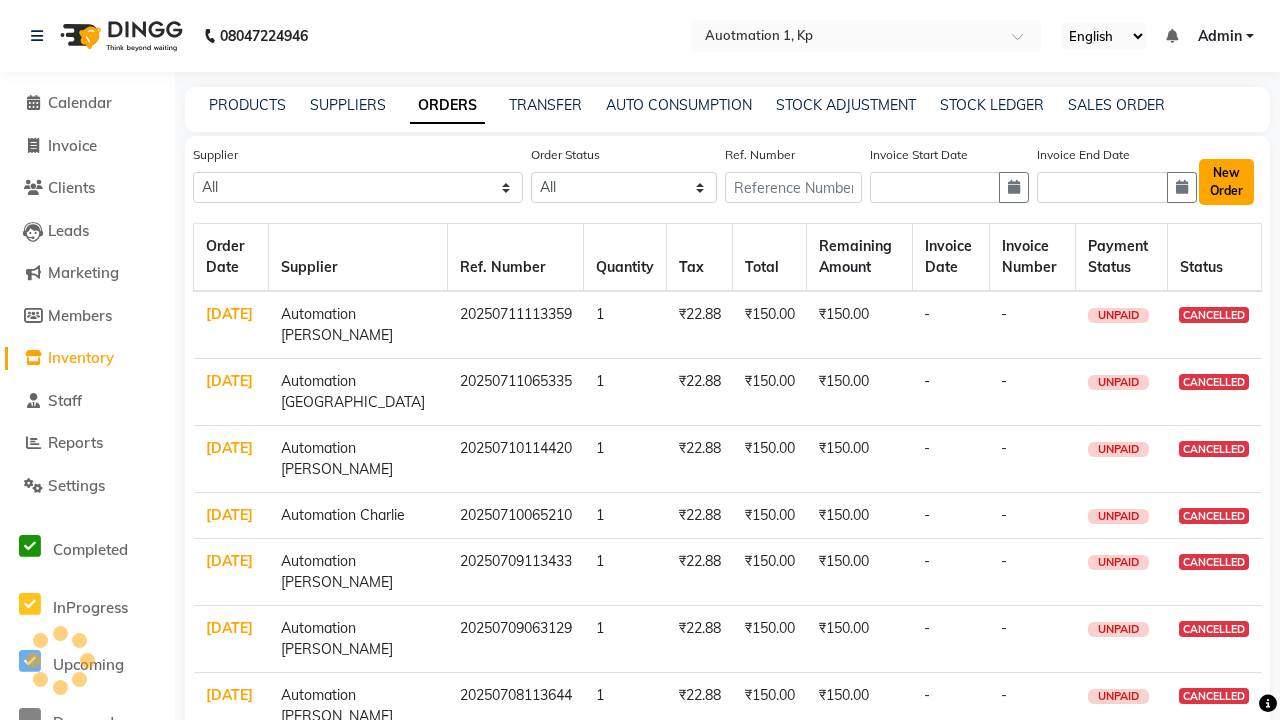 click on "New Order" 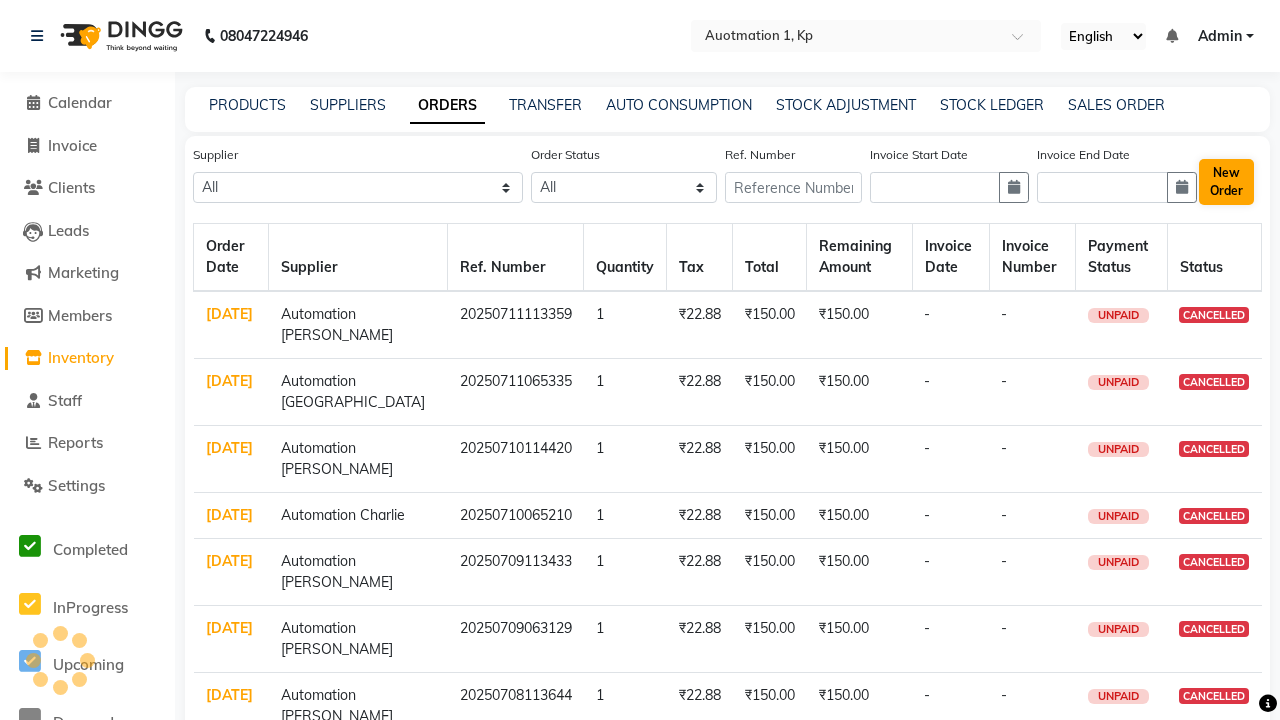 select on "true" 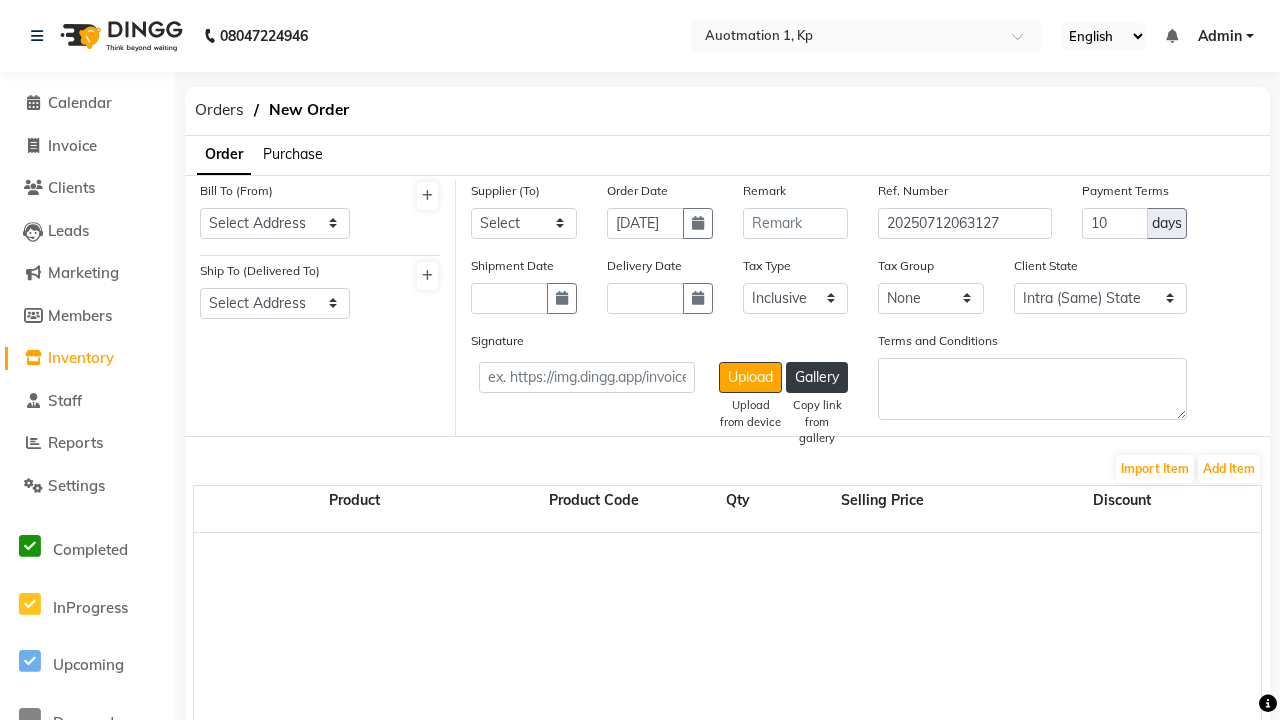 select on "232" 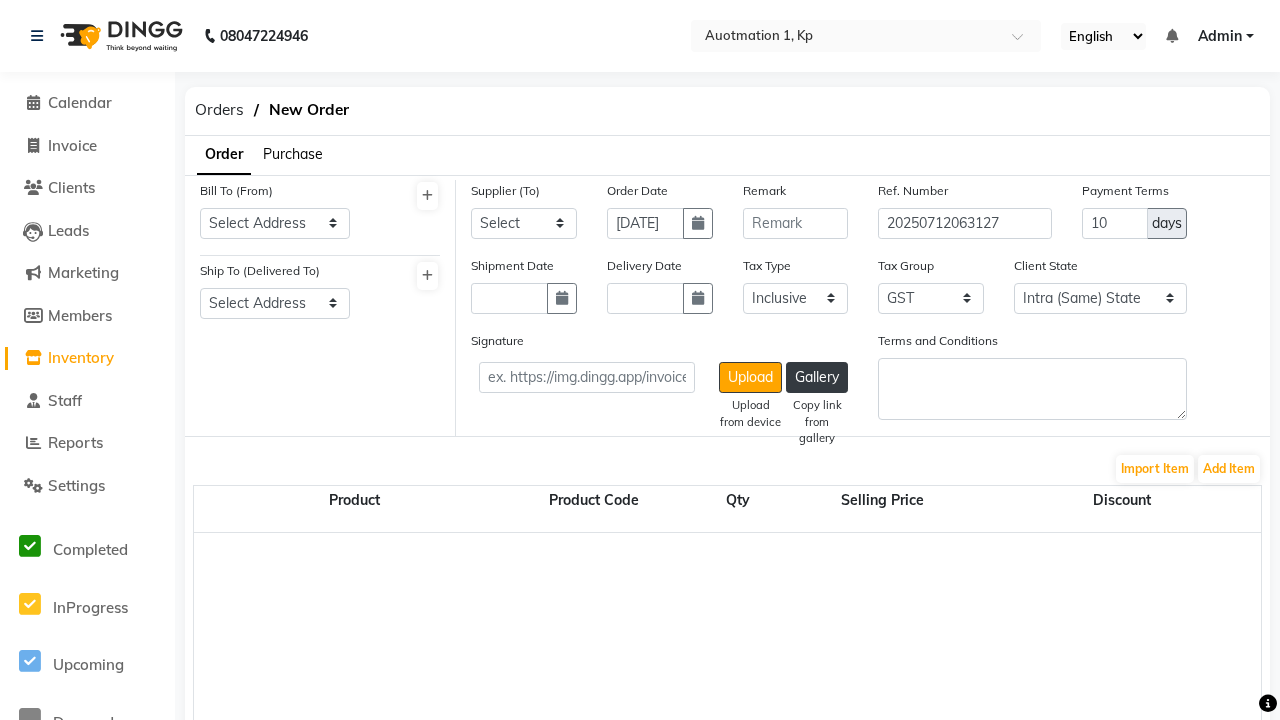 select on "149" 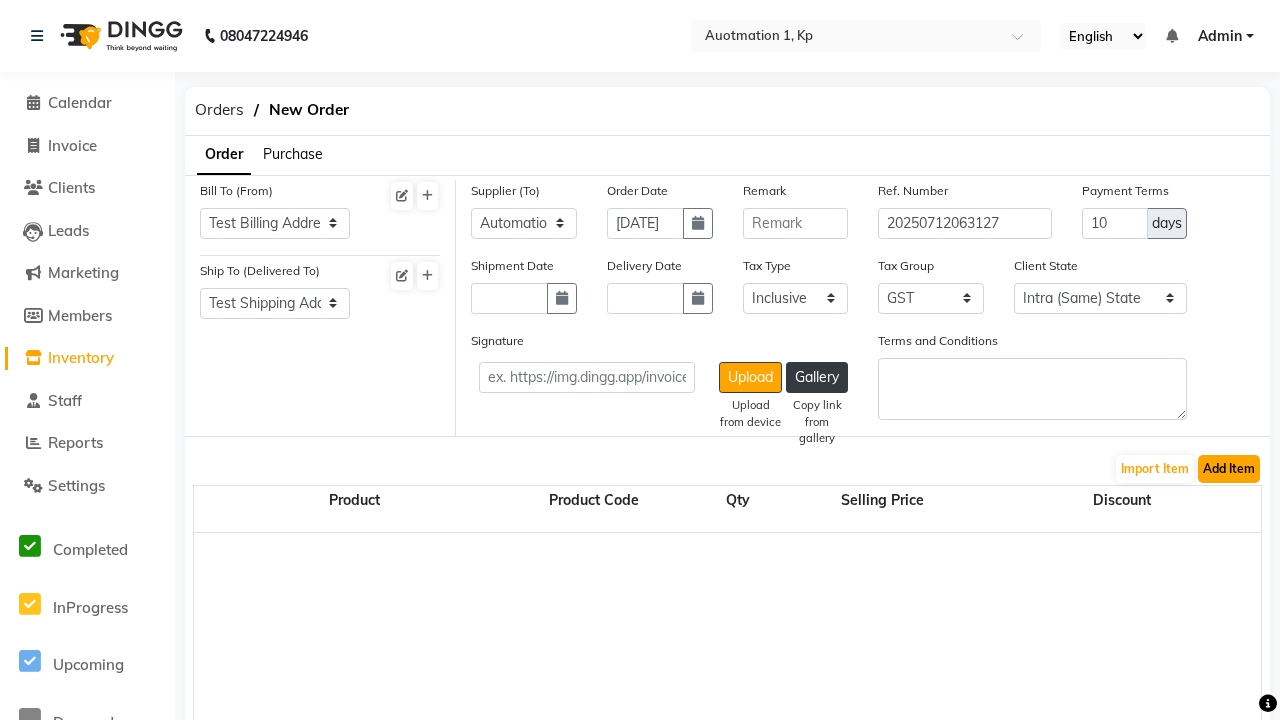 click on "Add Item" 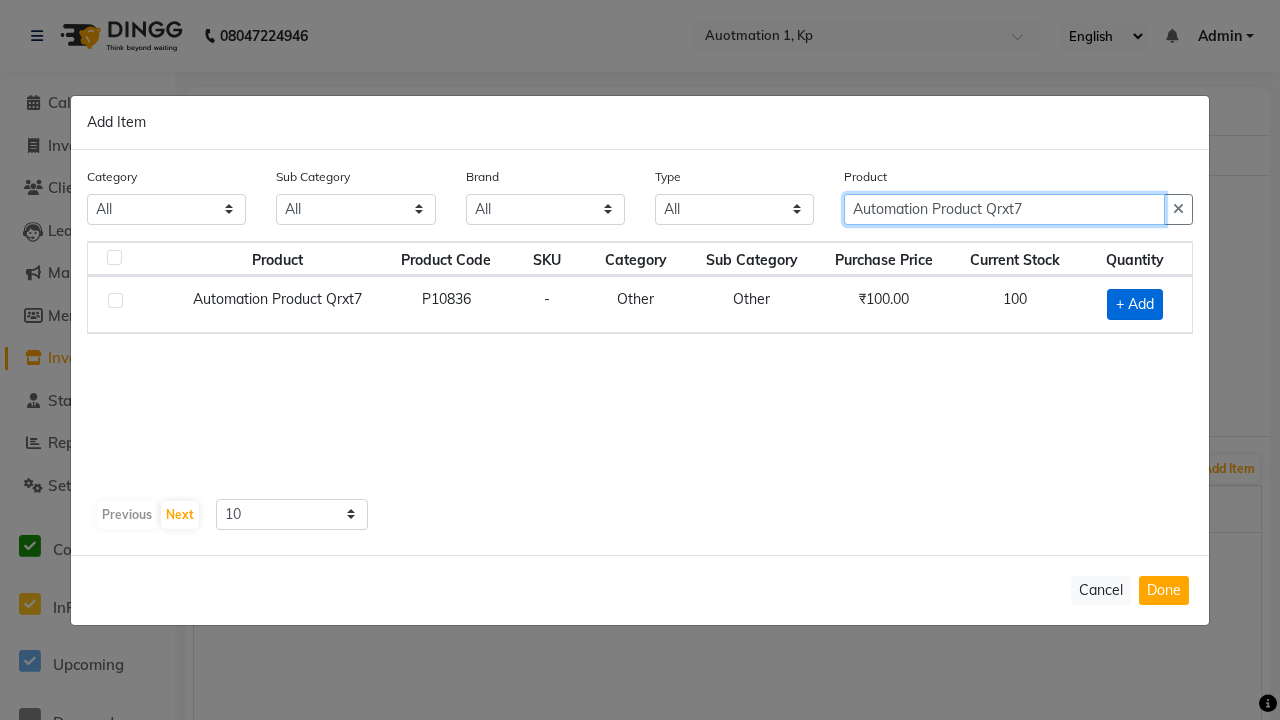 type on "Automation Product Qrxt7" 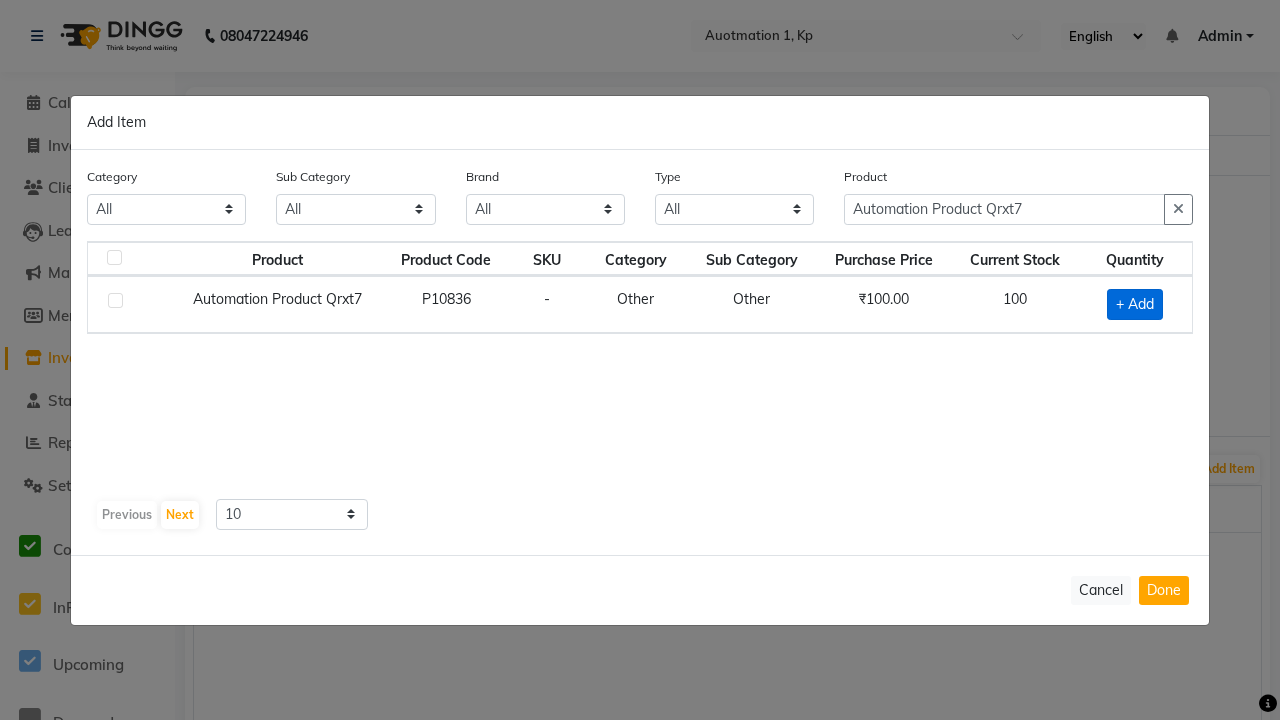 click on "+ Add" 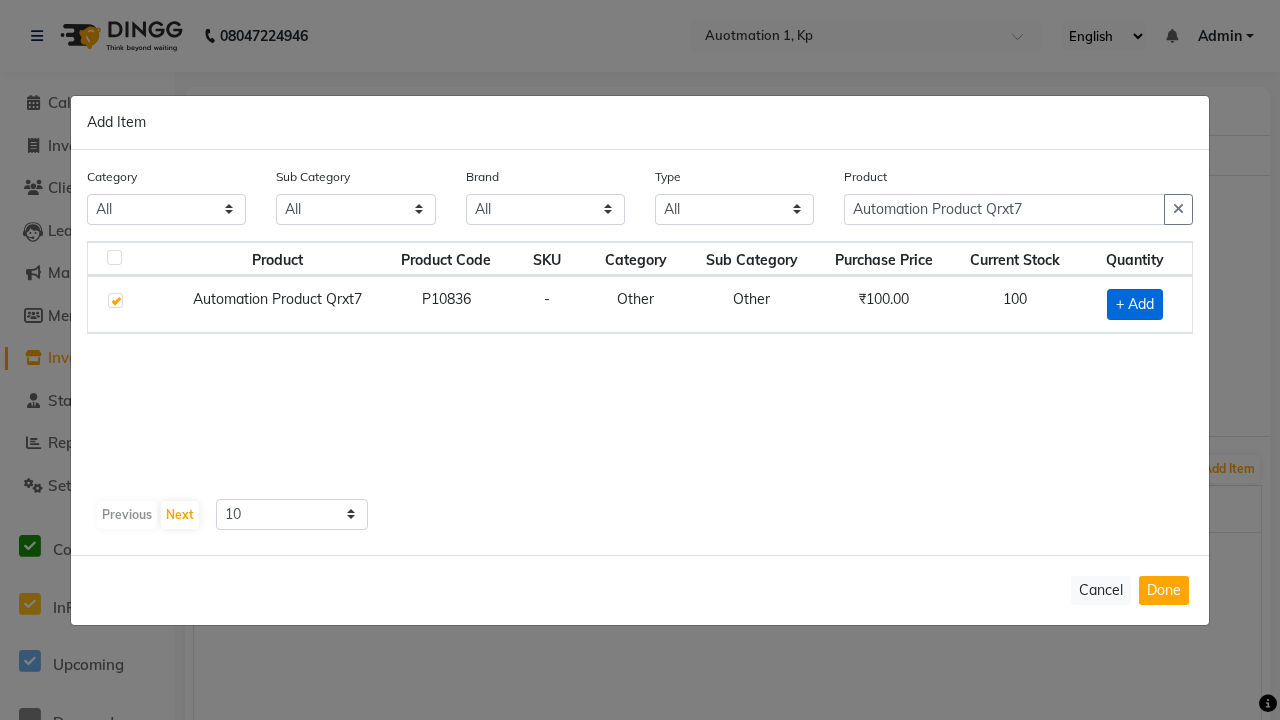 checkbox on "true" 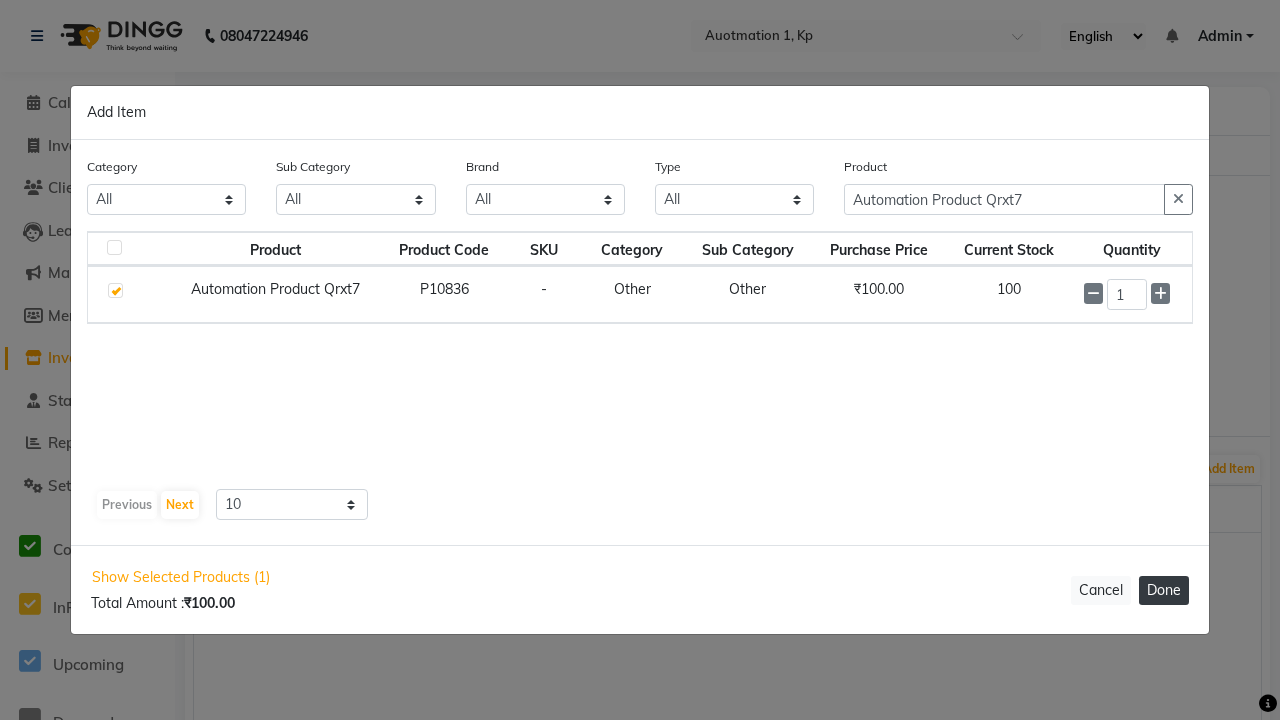 click on "Done" 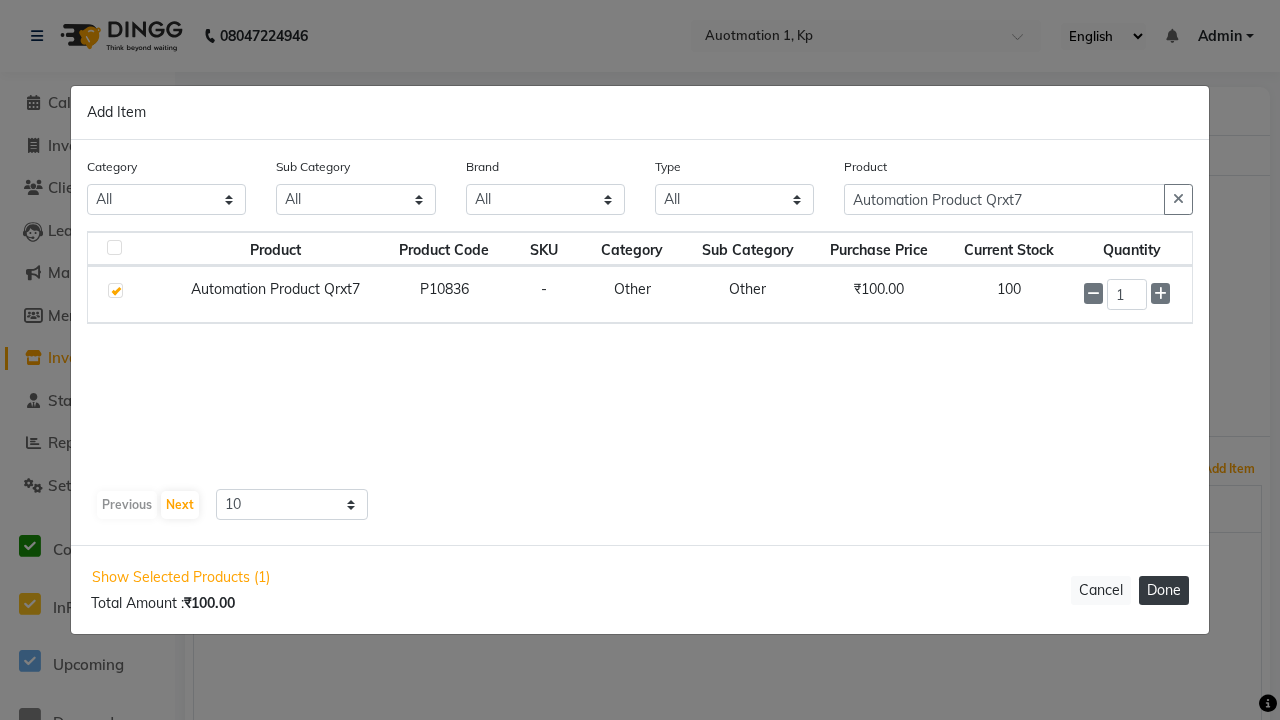 select on "232" 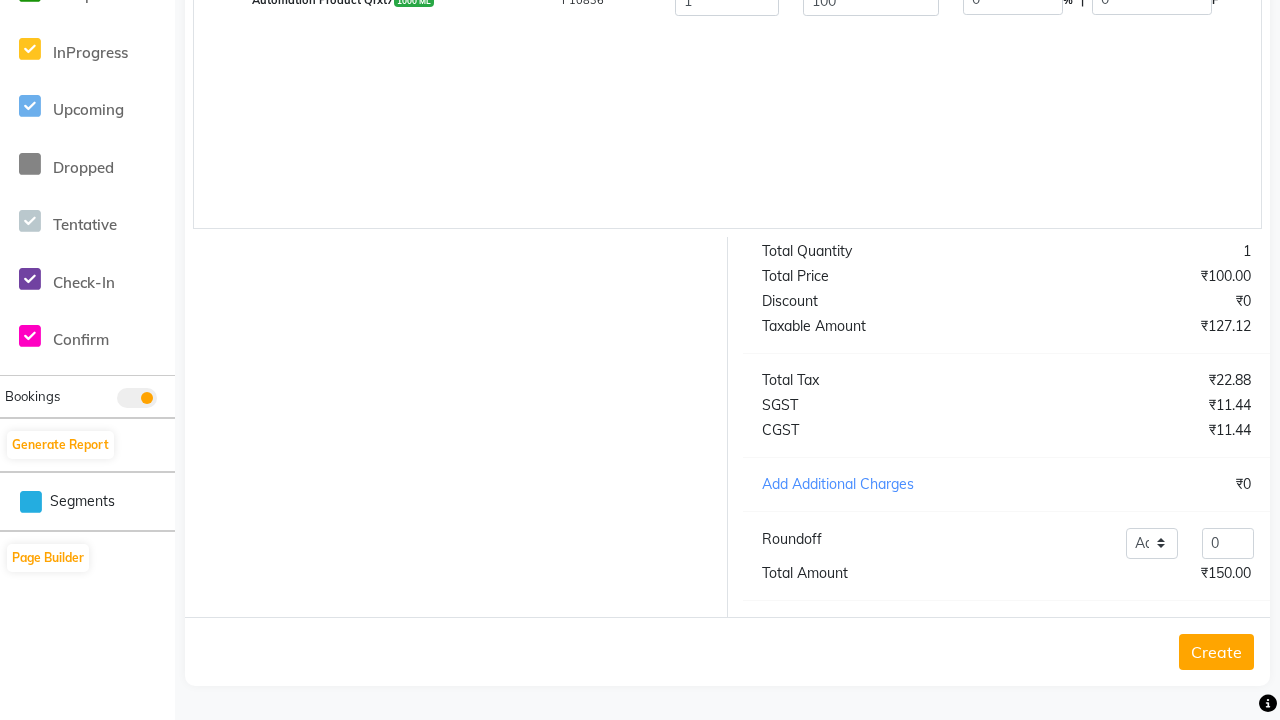 click on "Create" 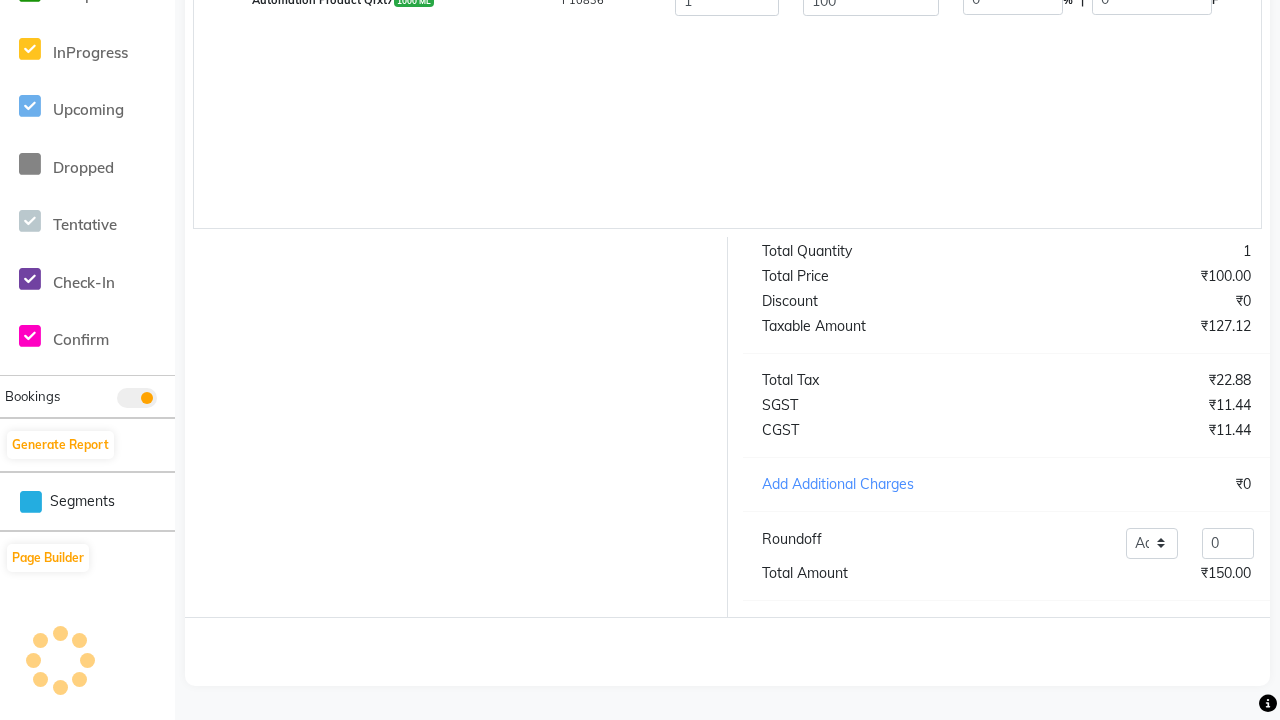 scroll, scrollTop: 505, scrollLeft: 0, axis: vertical 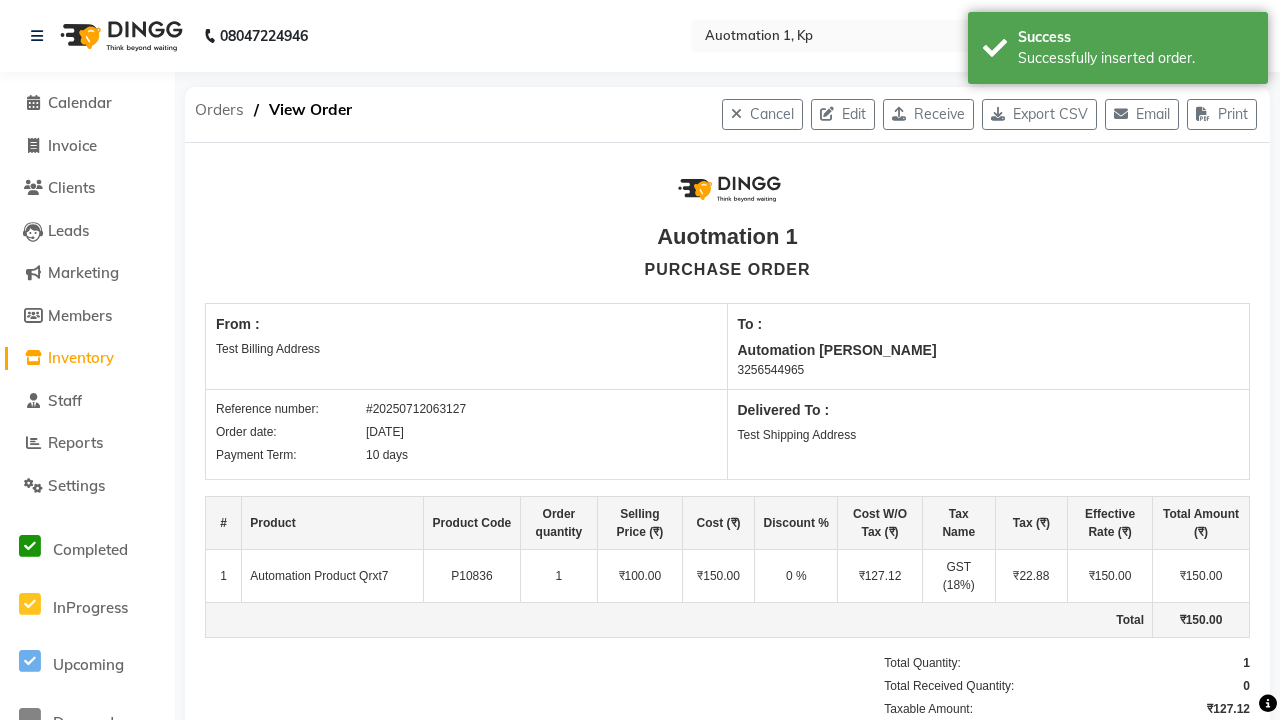 click on "Successfully inserted order." at bounding box center (1135, 58) 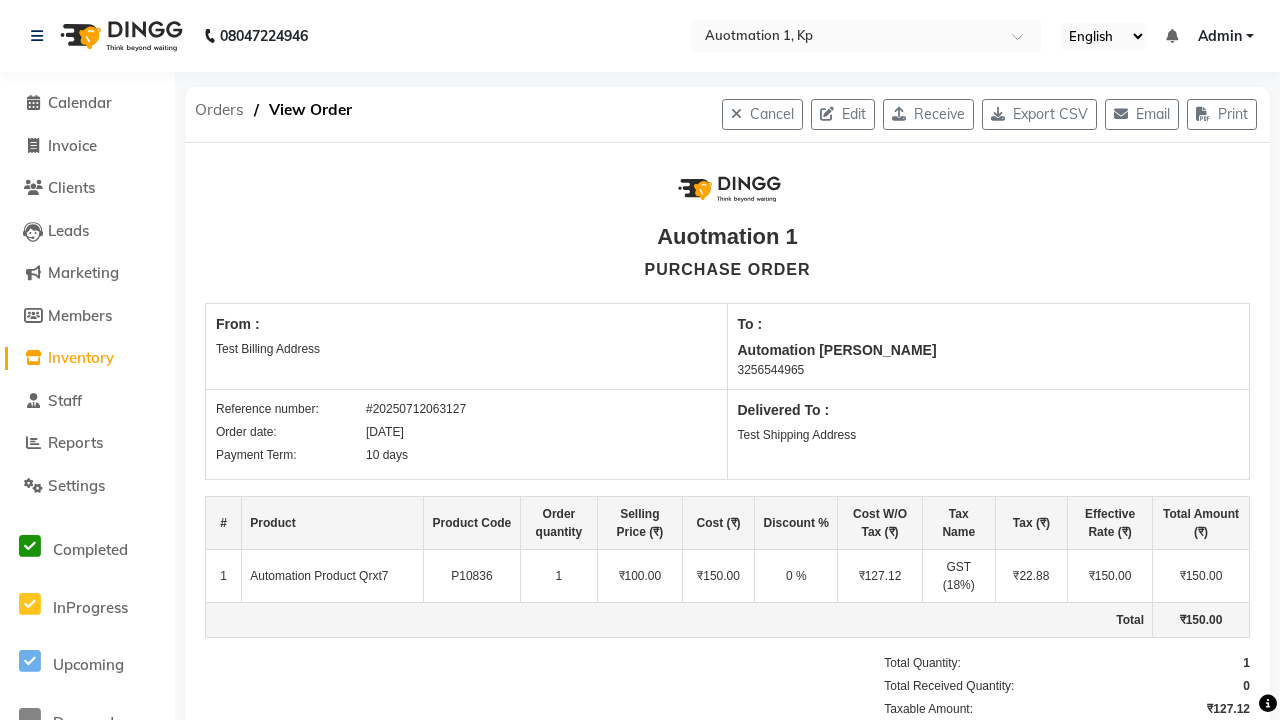 click on "Orders" 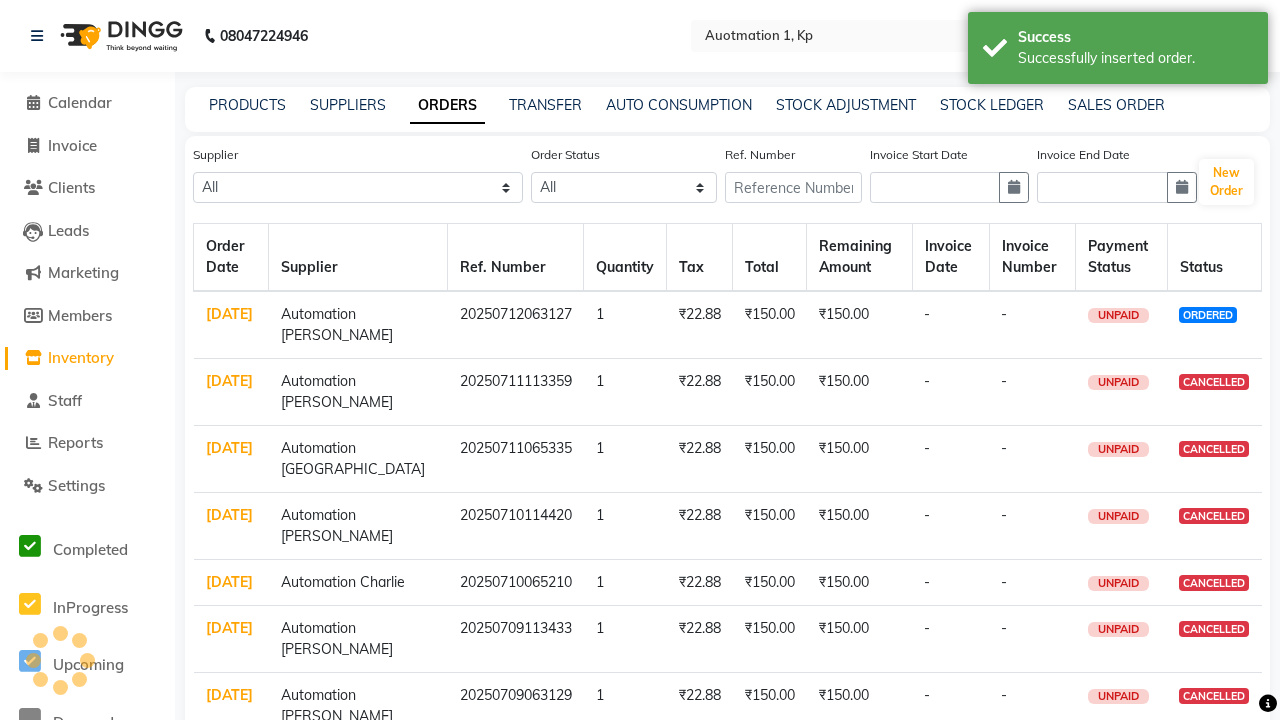 select on "1527" 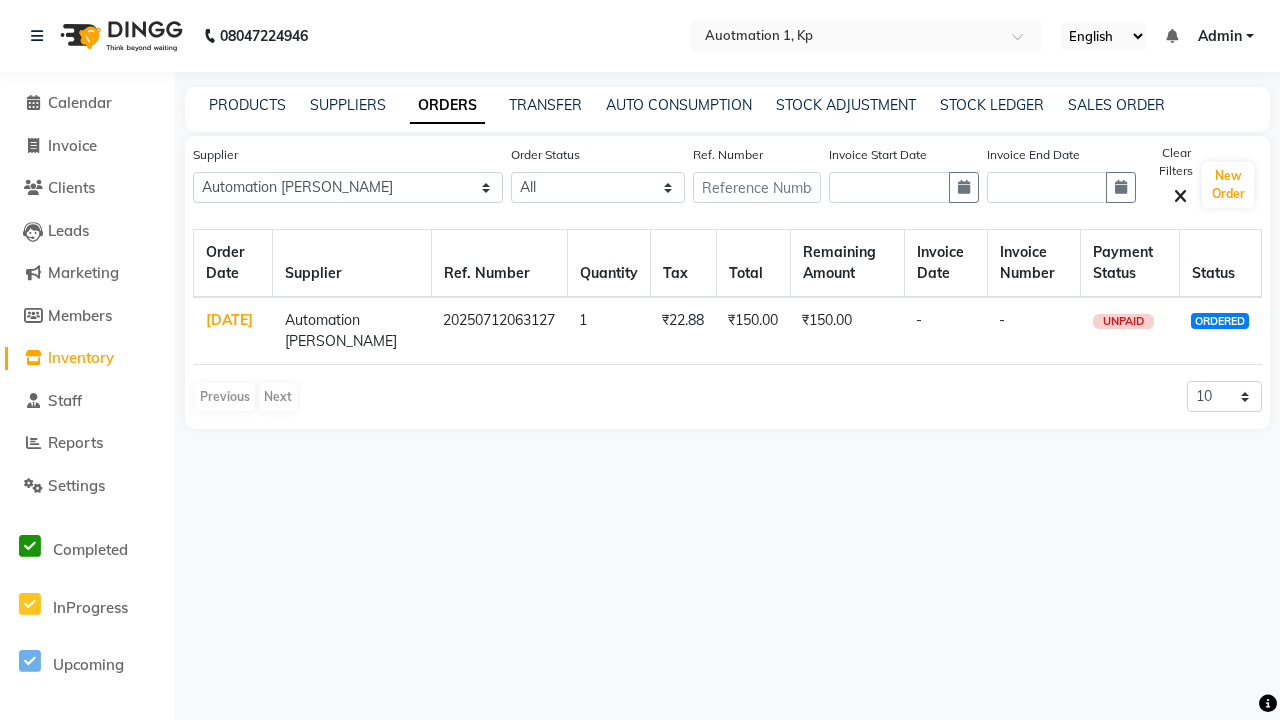 click on "ORDERS" 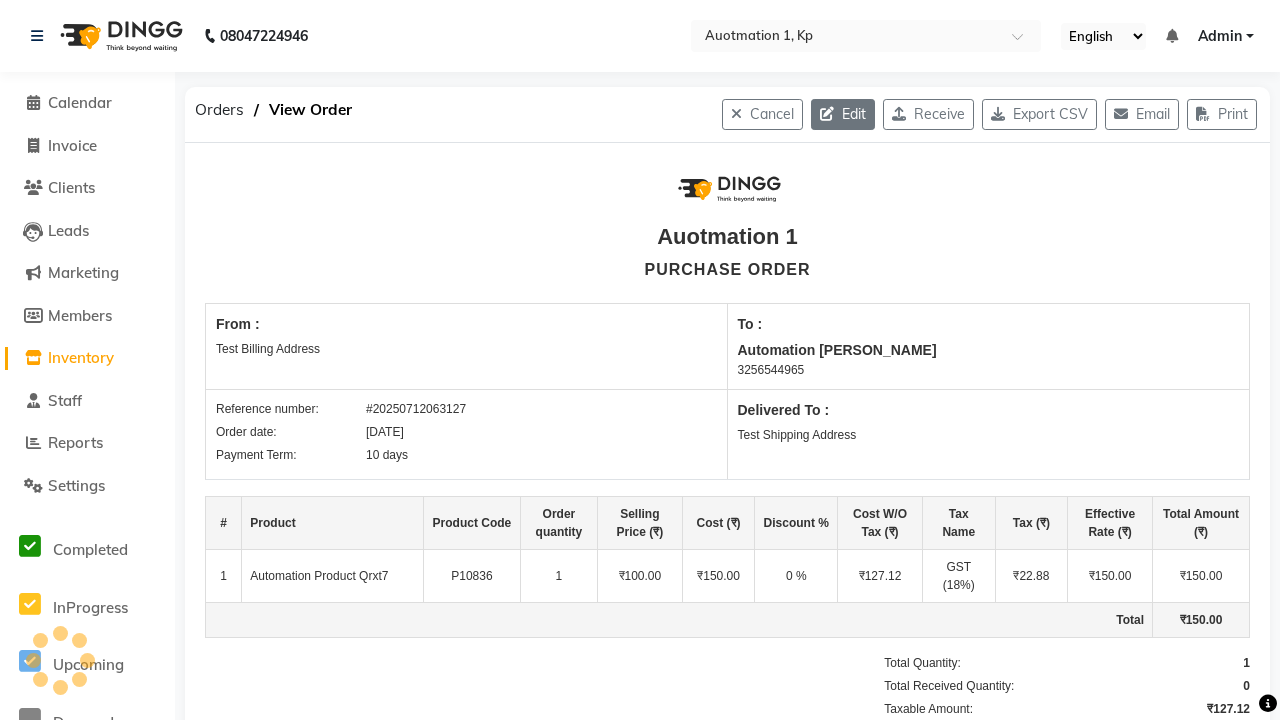 click 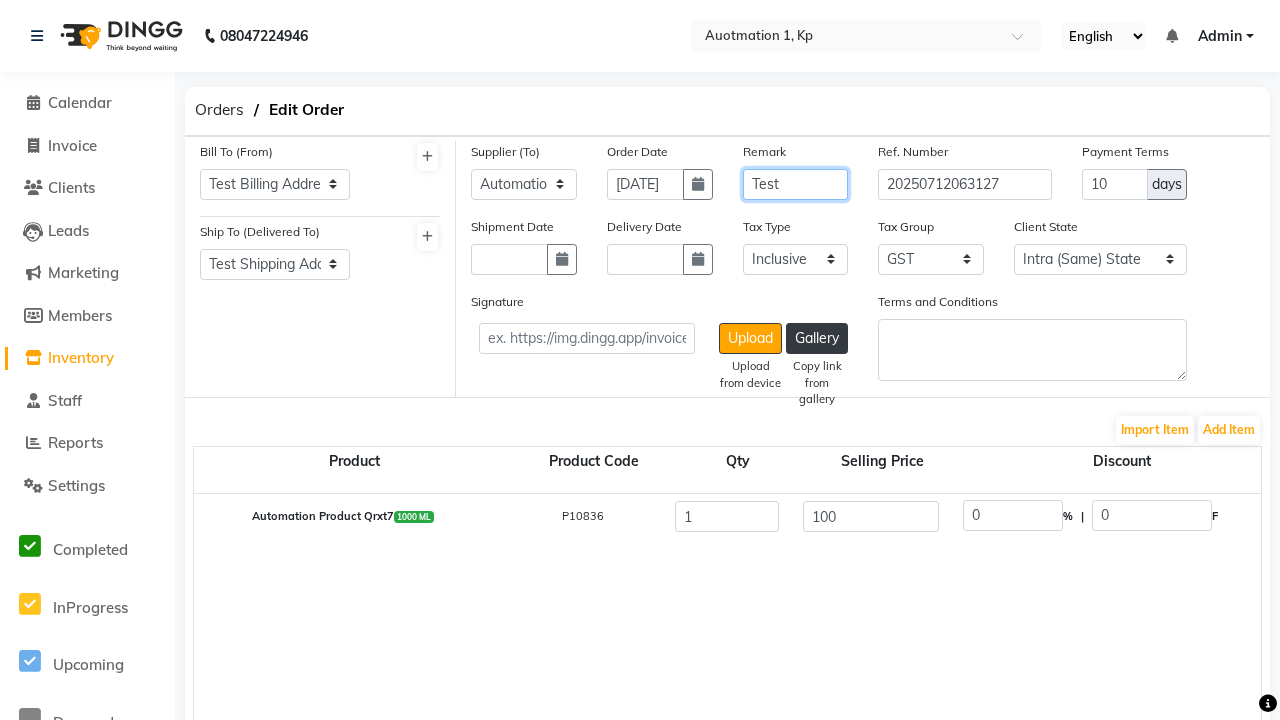 type on "Test" 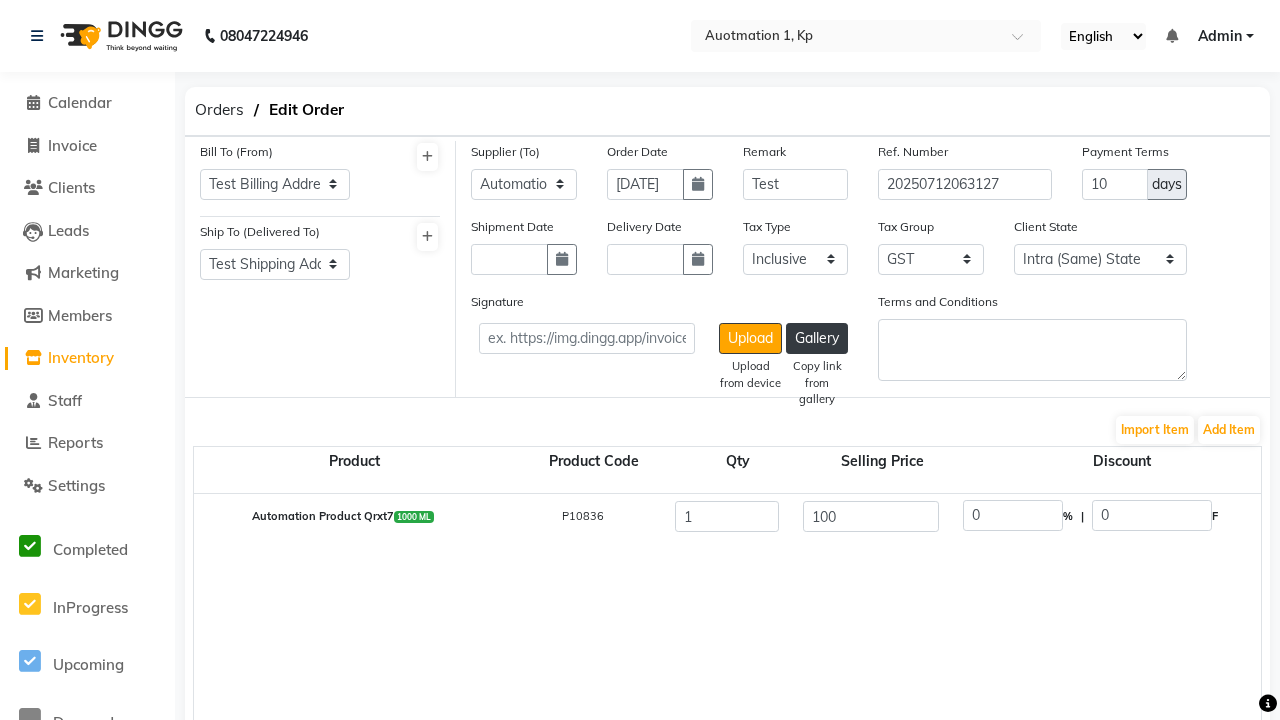 click on "Update" 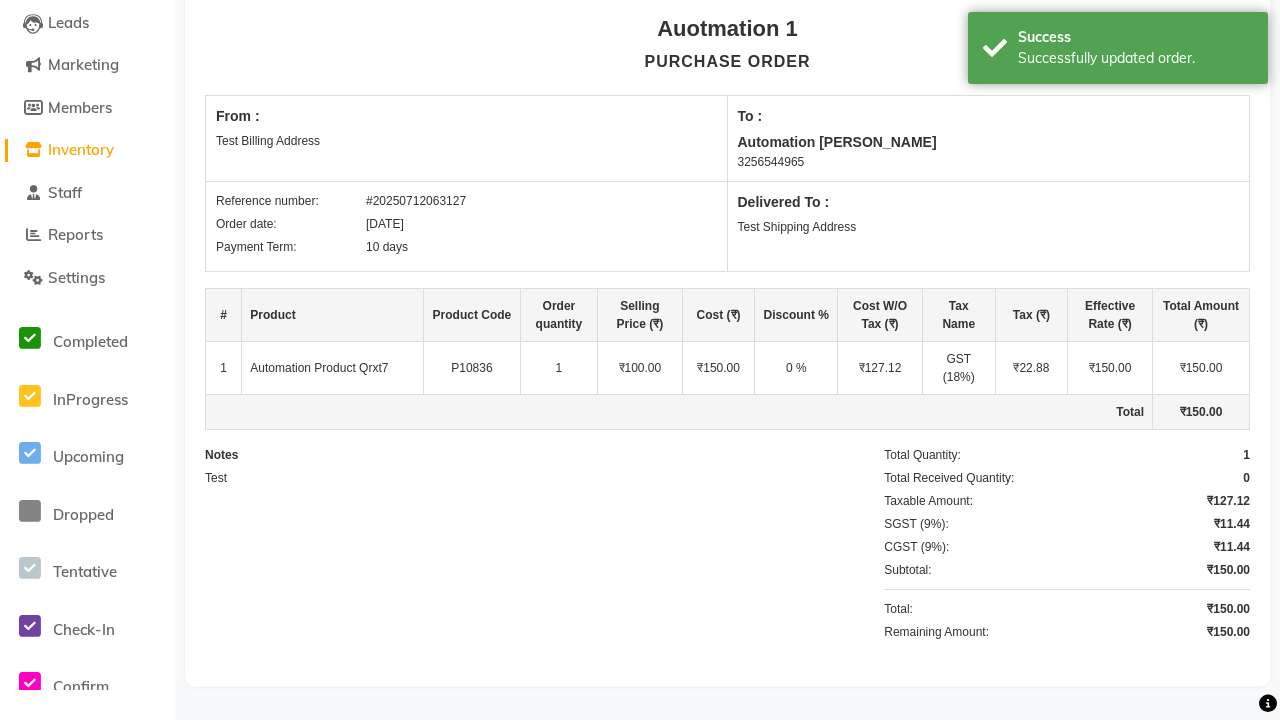 scroll, scrollTop: 0, scrollLeft: 0, axis: both 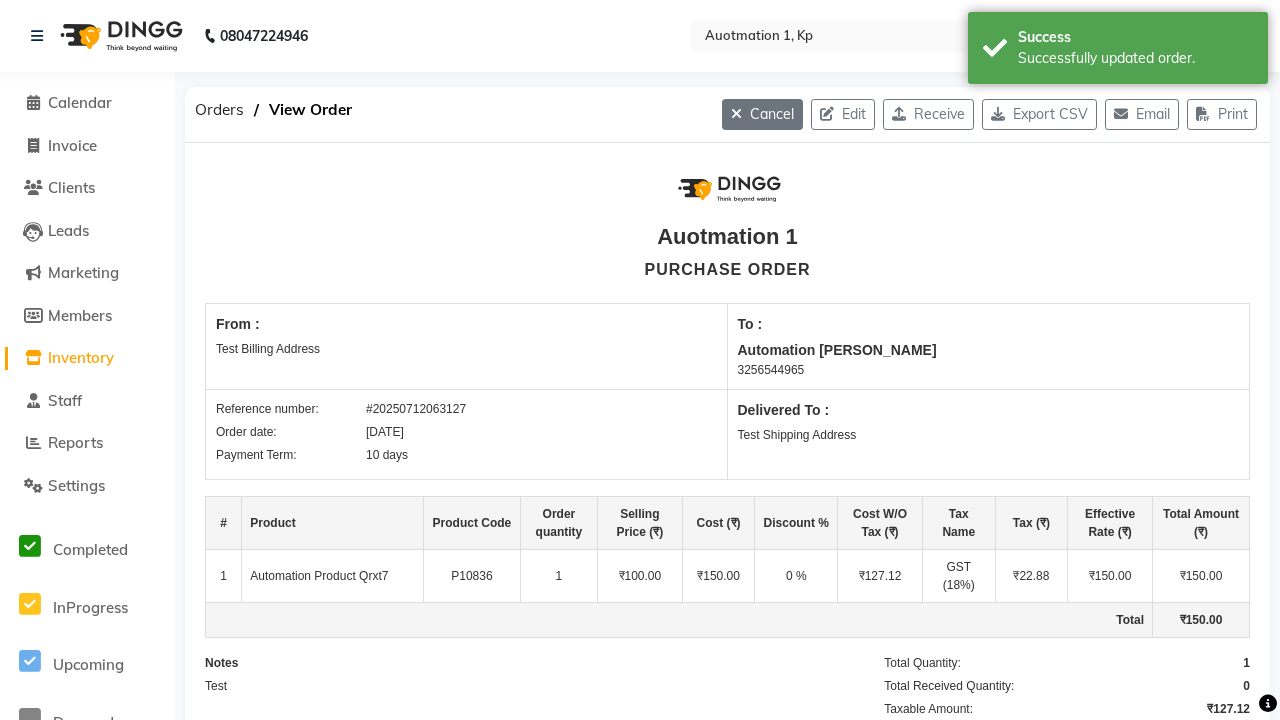click on "Successfully updated order." at bounding box center (1135, 58) 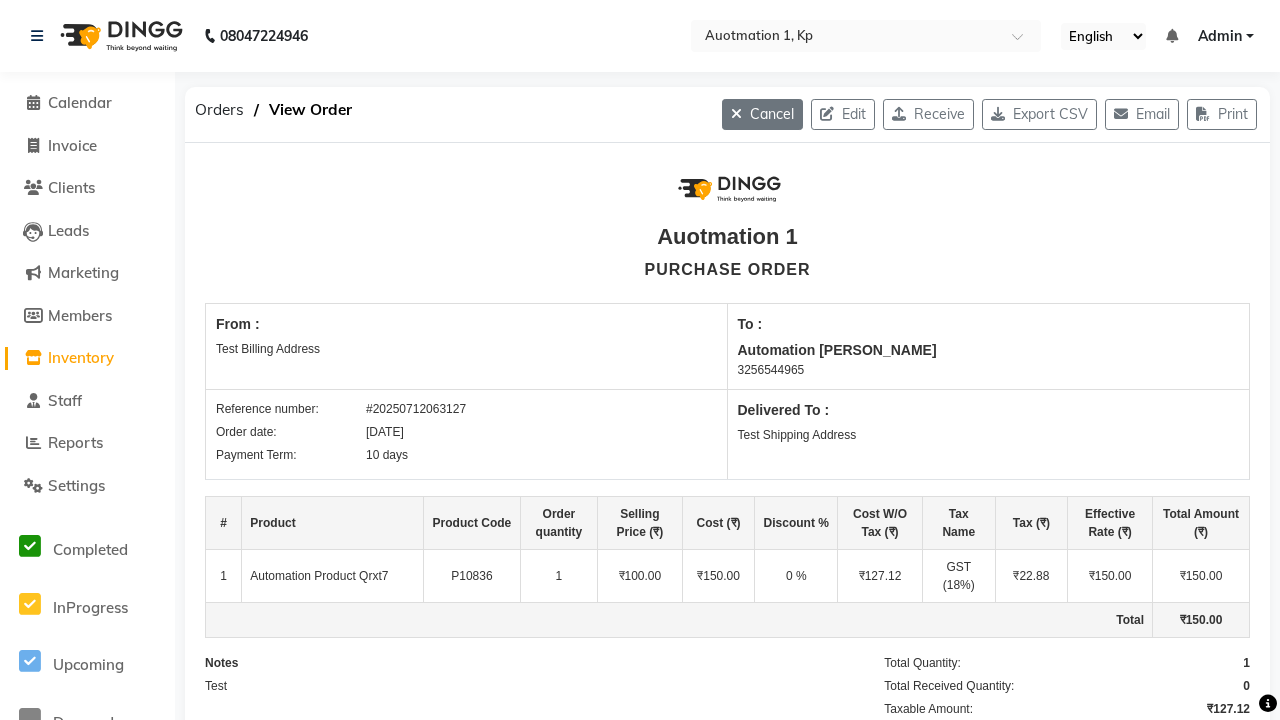 click on "Cancel" 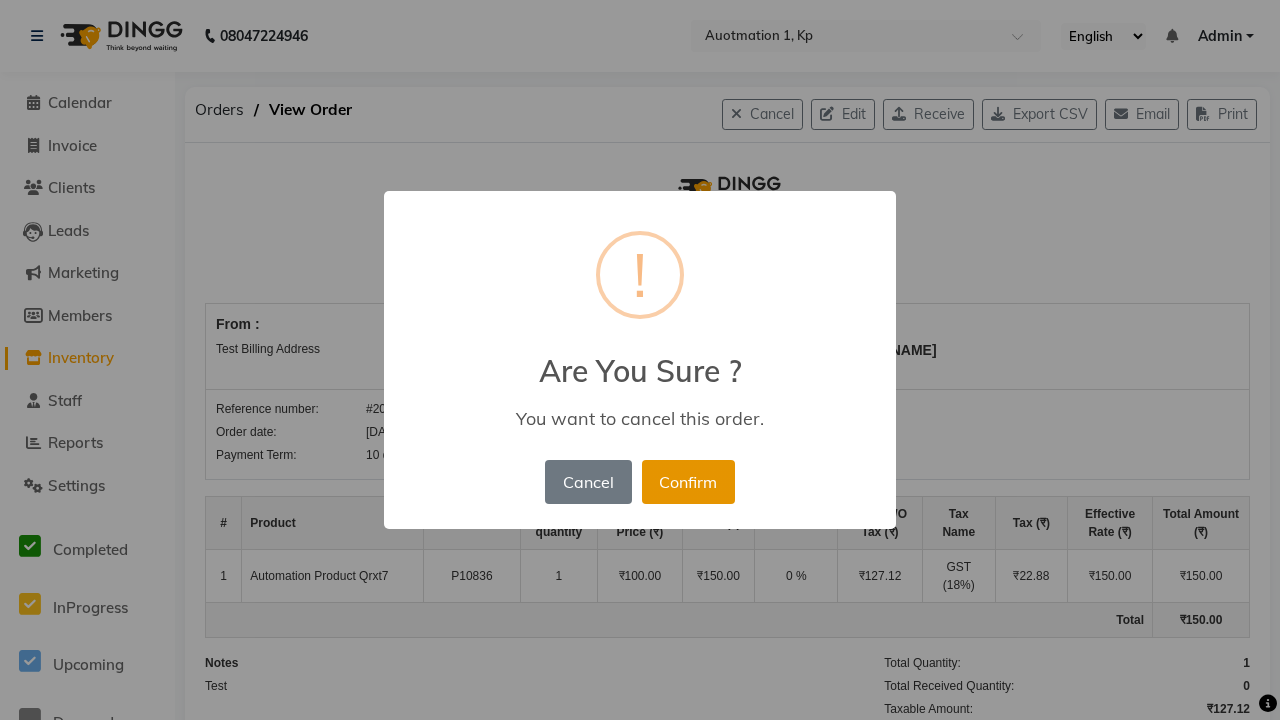 click on "Confirm" at bounding box center [688, 482] 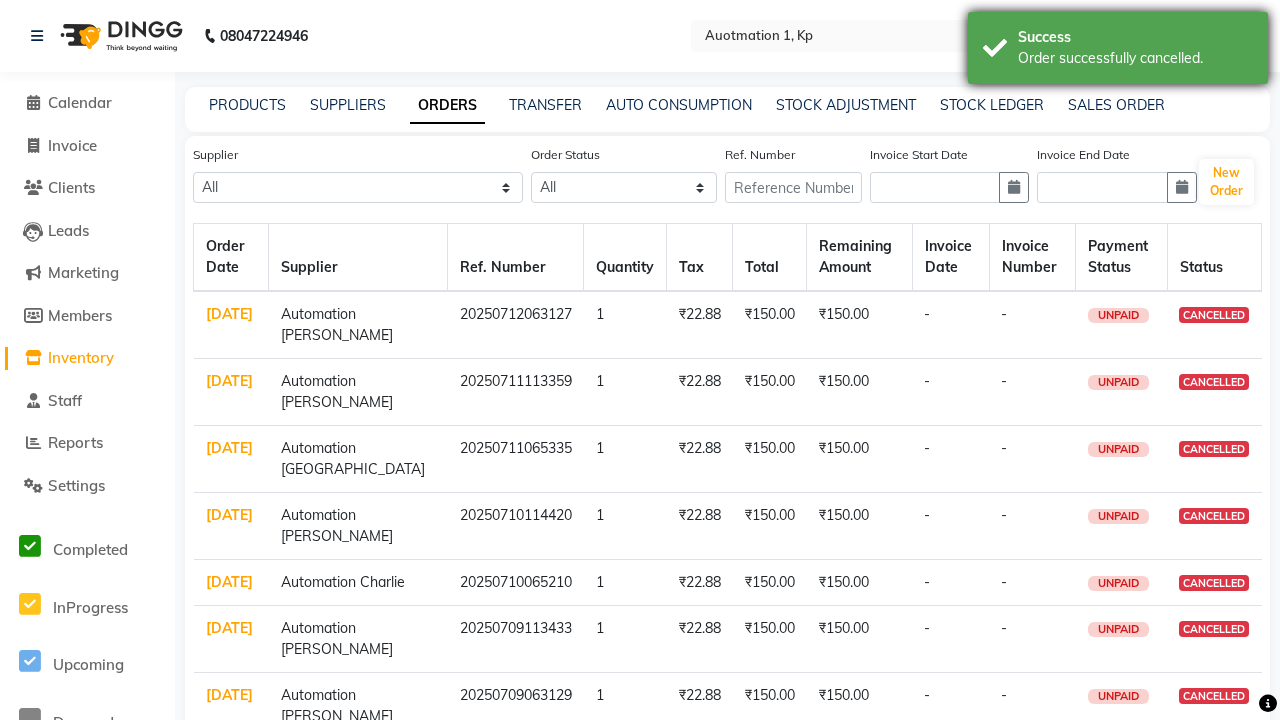 click on "Order successfully cancelled." at bounding box center [1135, 58] 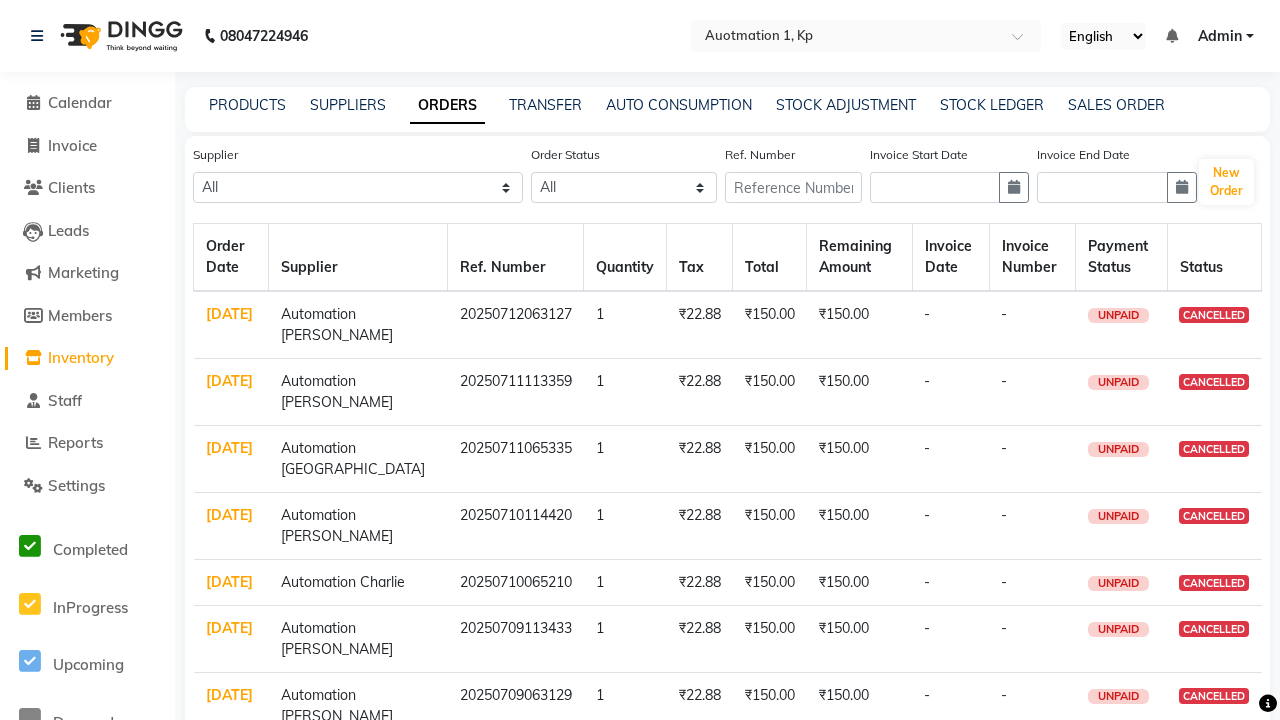 select on "1527" 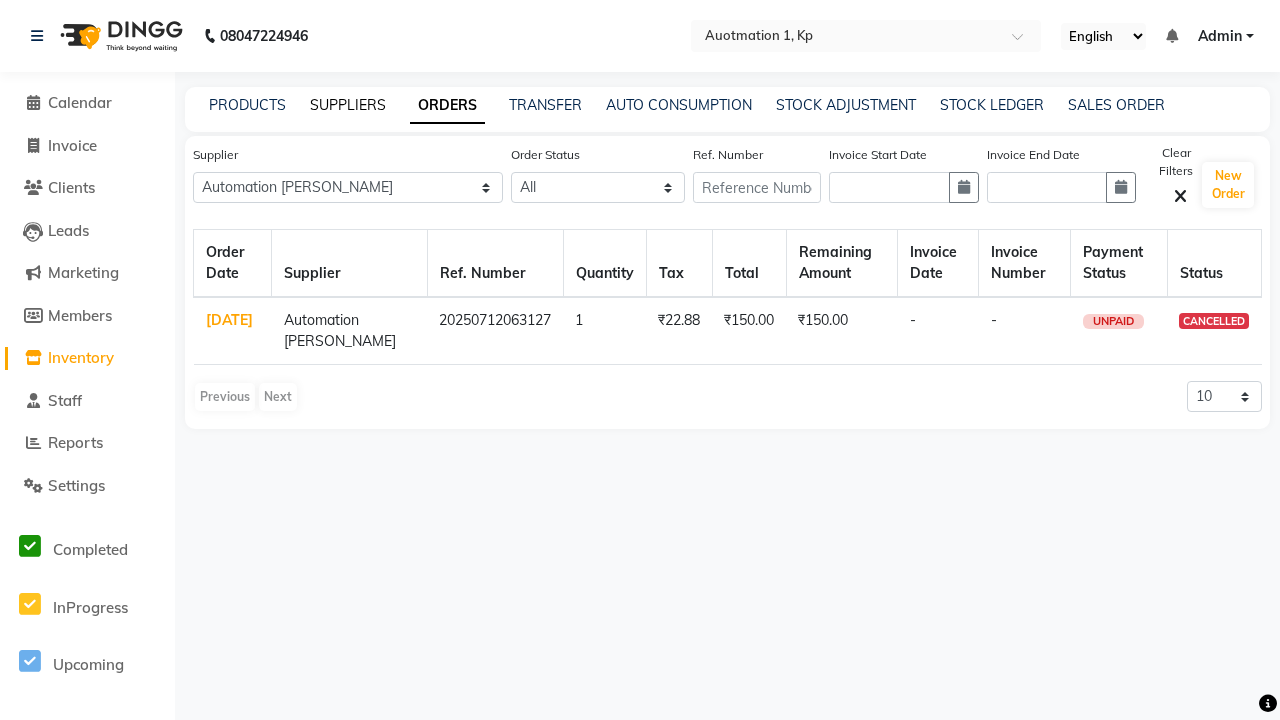 click on "SUPPLIERS" 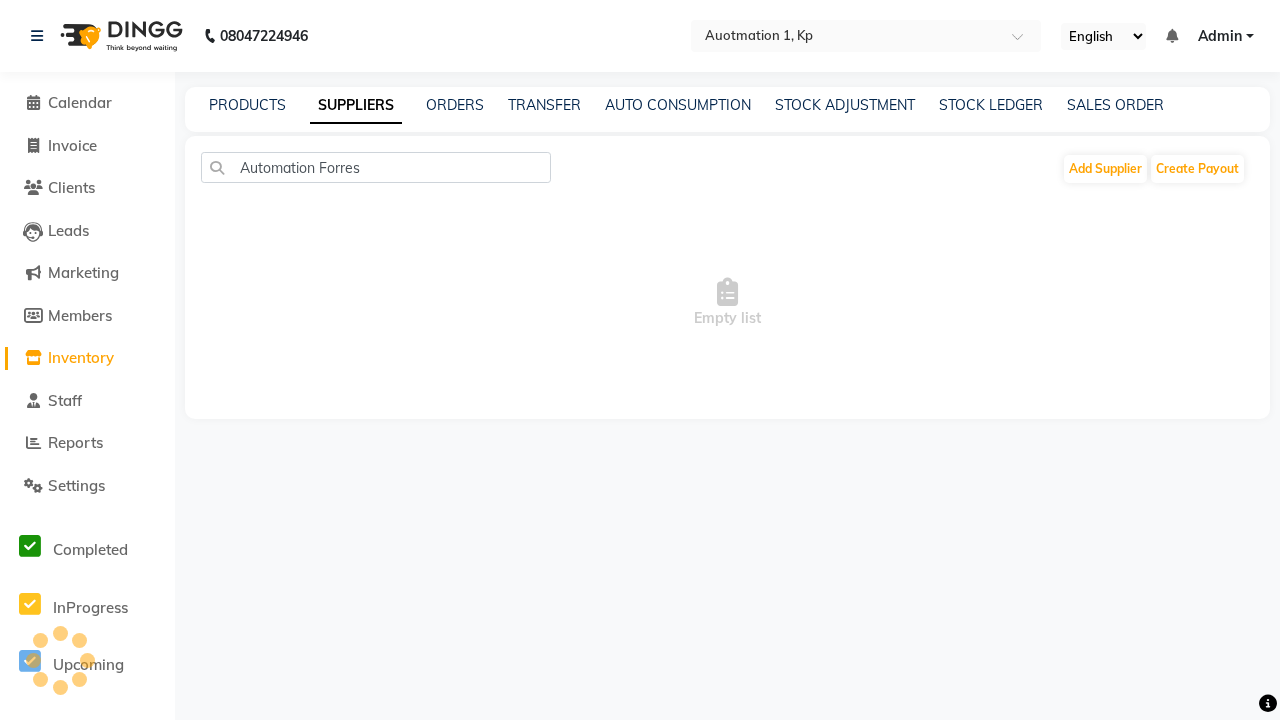 type on "Automation [PERSON_NAME]" 